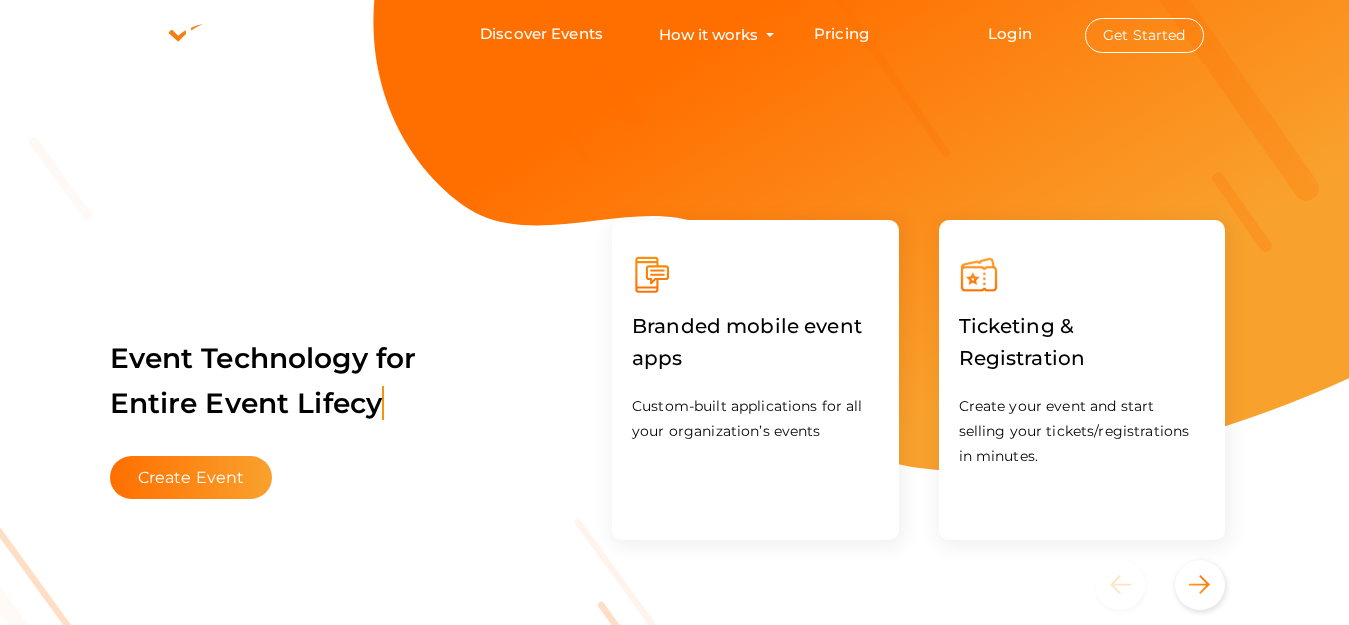 scroll, scrollTop: 0, scrollLeft: 0, axis: both 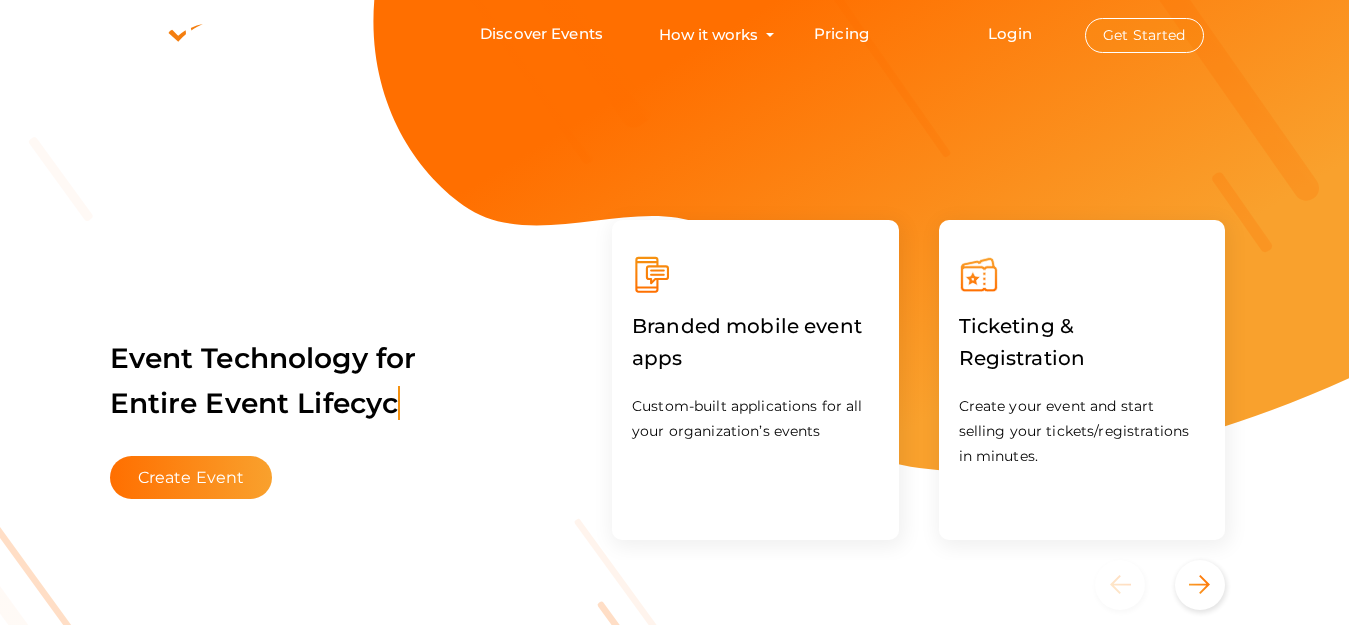 click on "Get Started" at bounding box center [1144, 35] 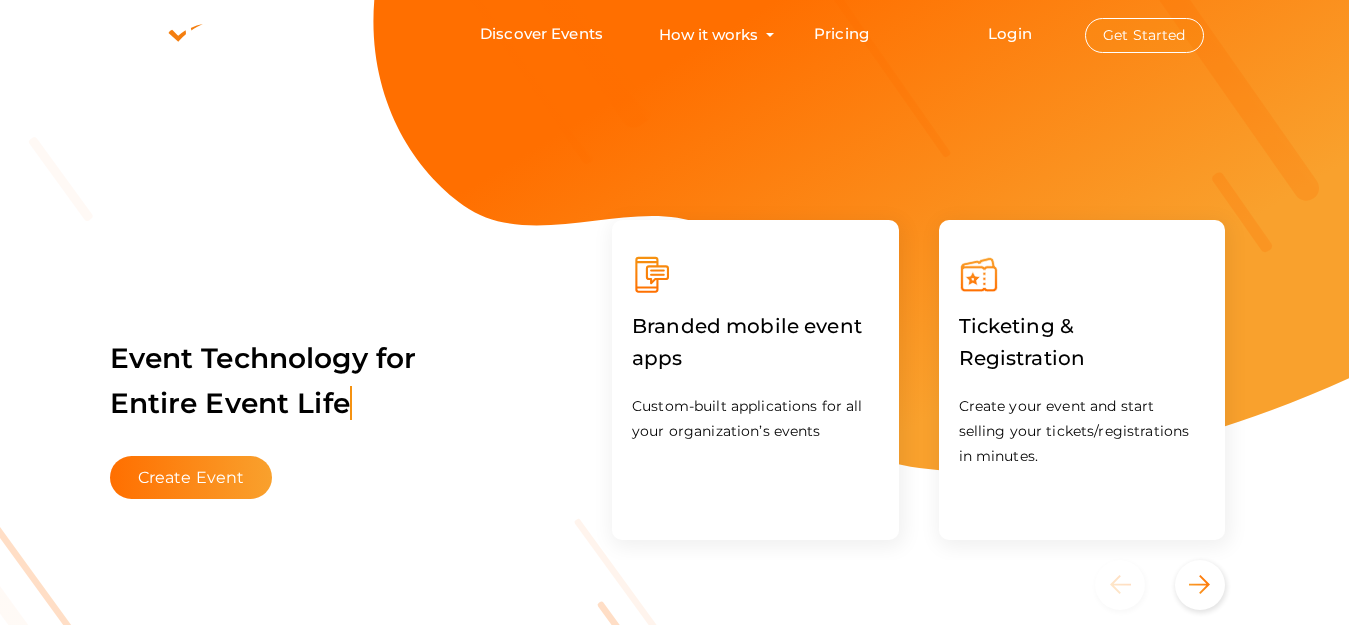type 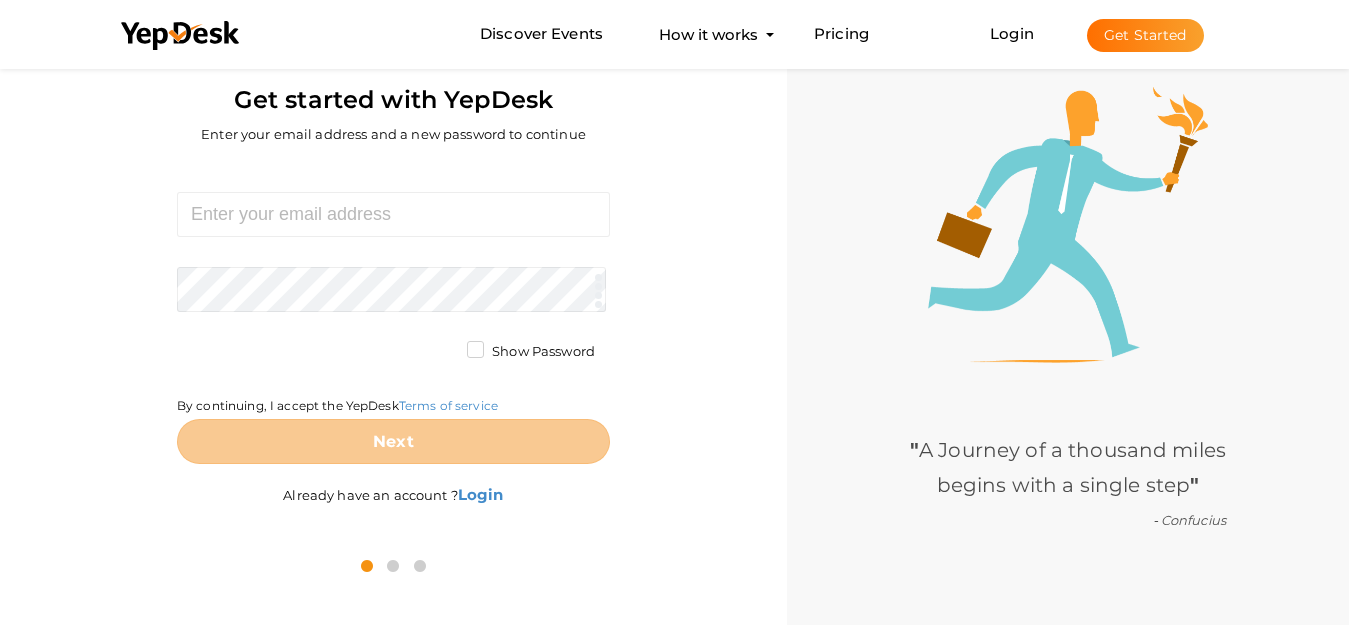 scroll, scrollTop: 64, scrollLeft: 0, axis: vertical 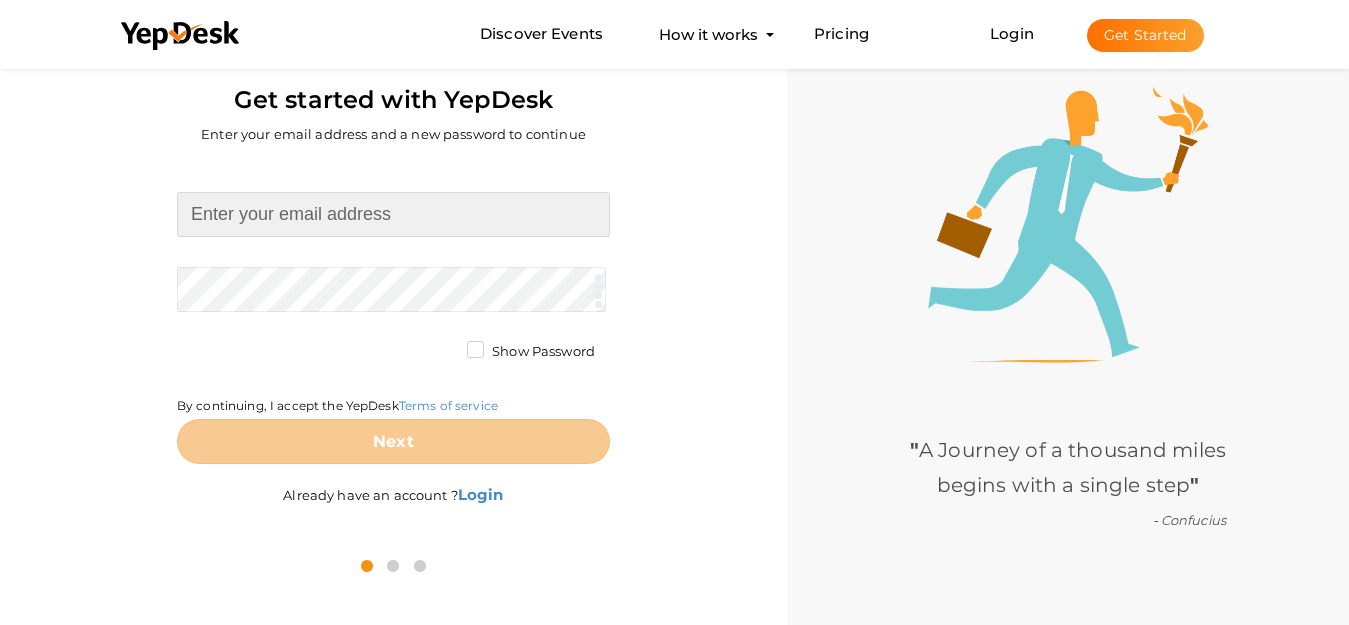 click at bounding box center [393, 214] 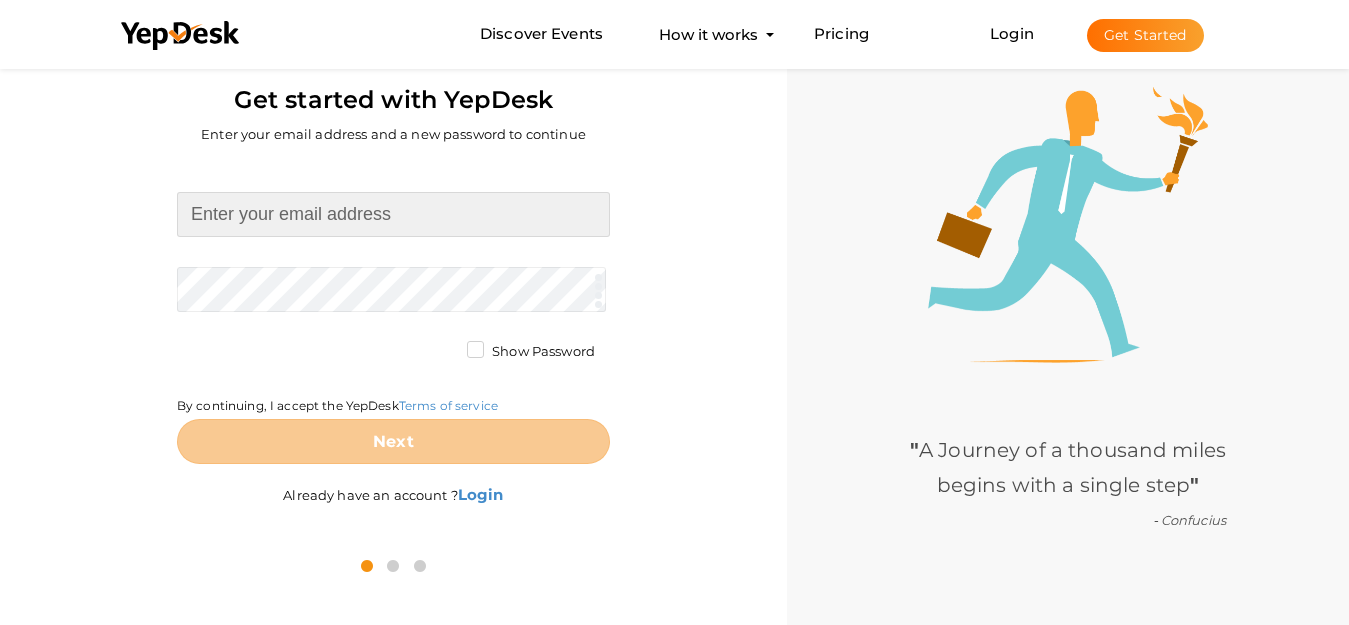paste on "[EMAIL]" 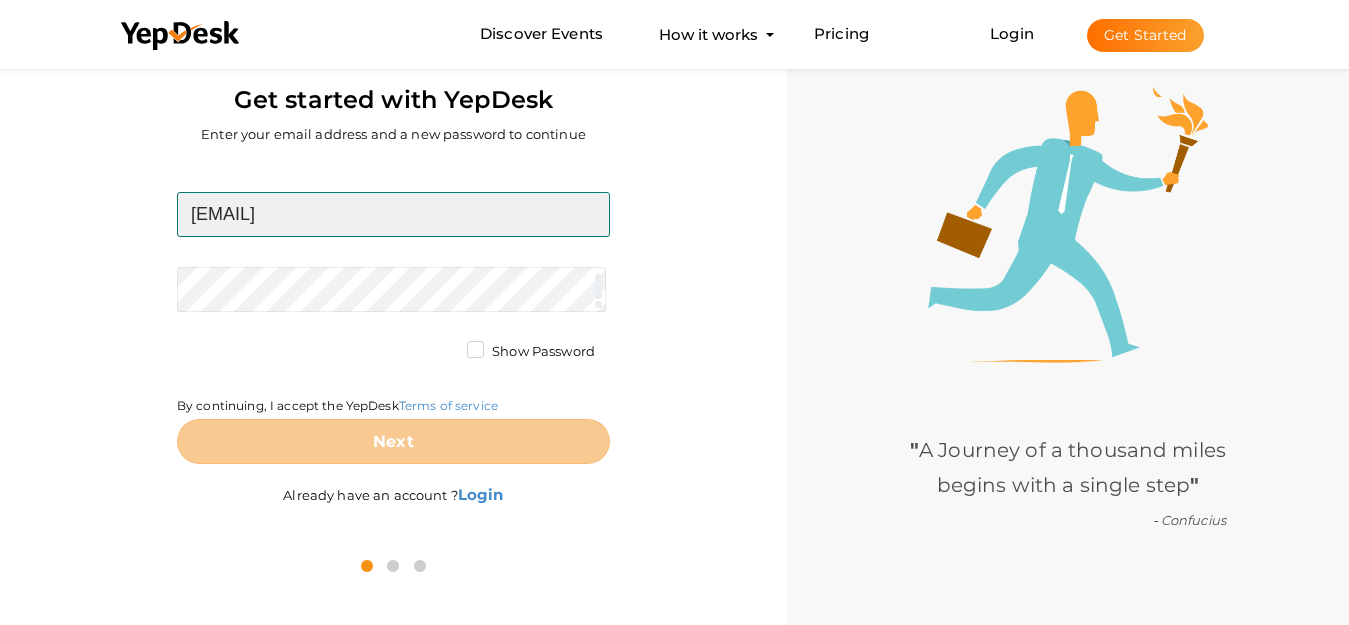 type on "[EMAIL]" 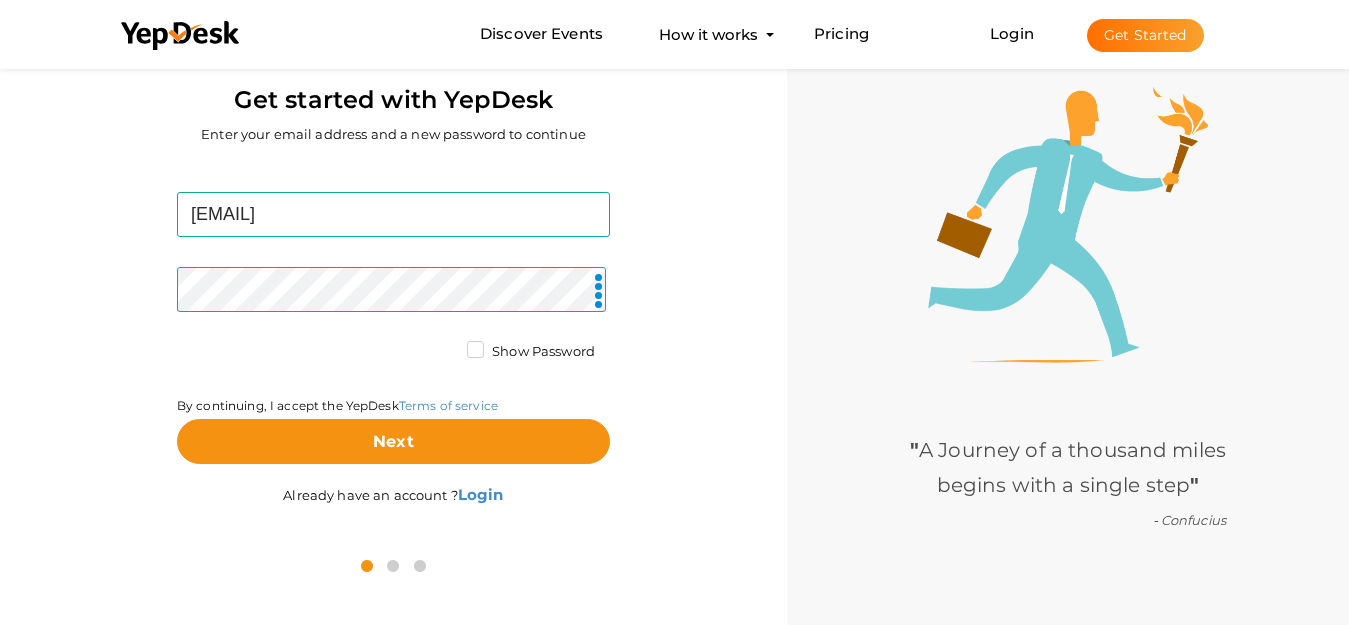 click on "By continuing, I accept the YepDesk  Terms of
service" at bounding box center (393, 380) 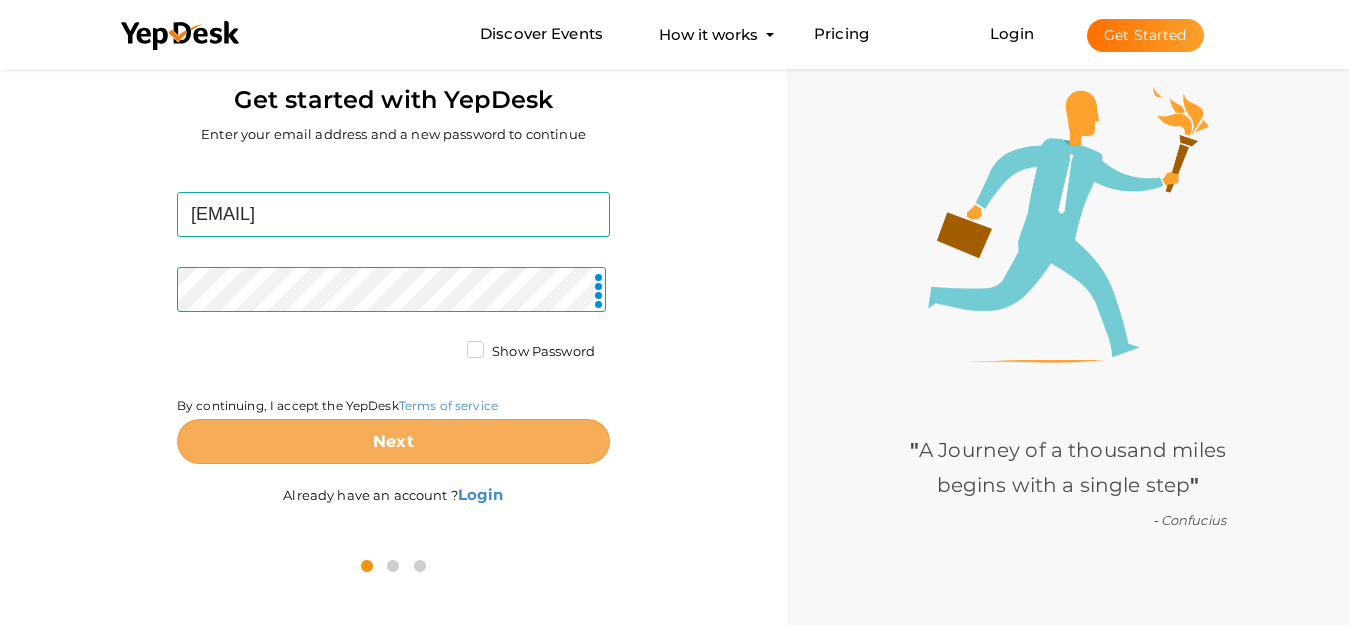 click on "Next" at bounding box center [393, 441] 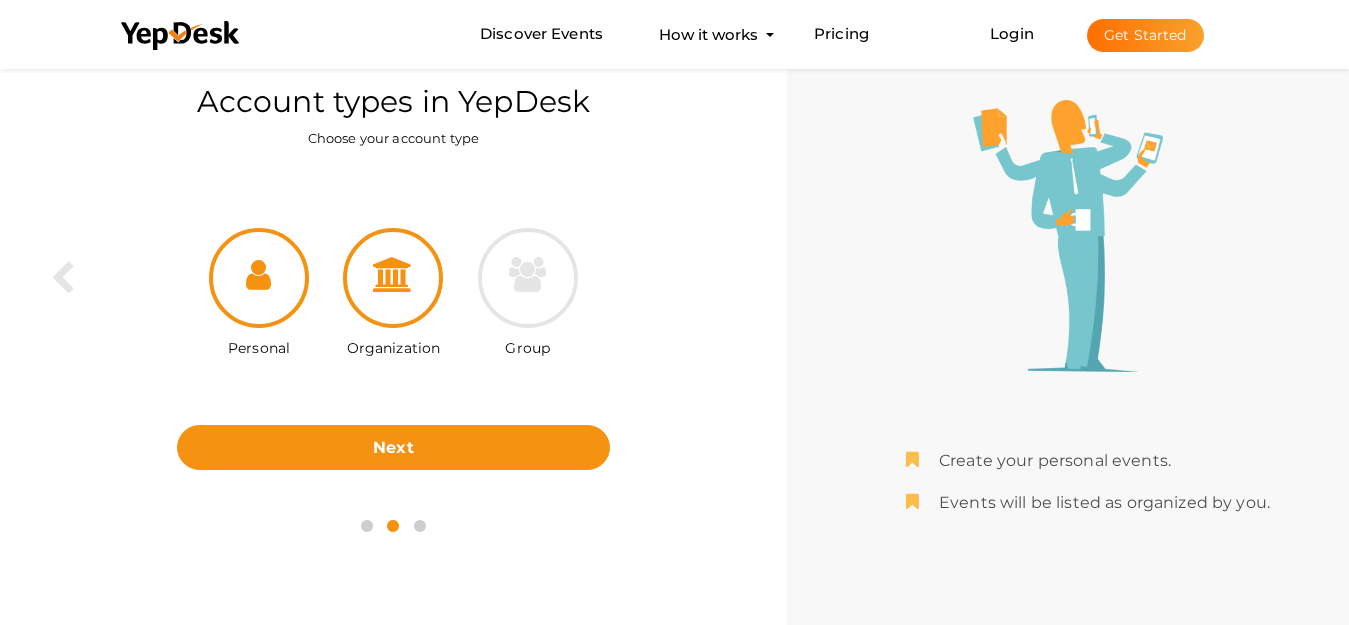 click at bounding box center (393, 274) 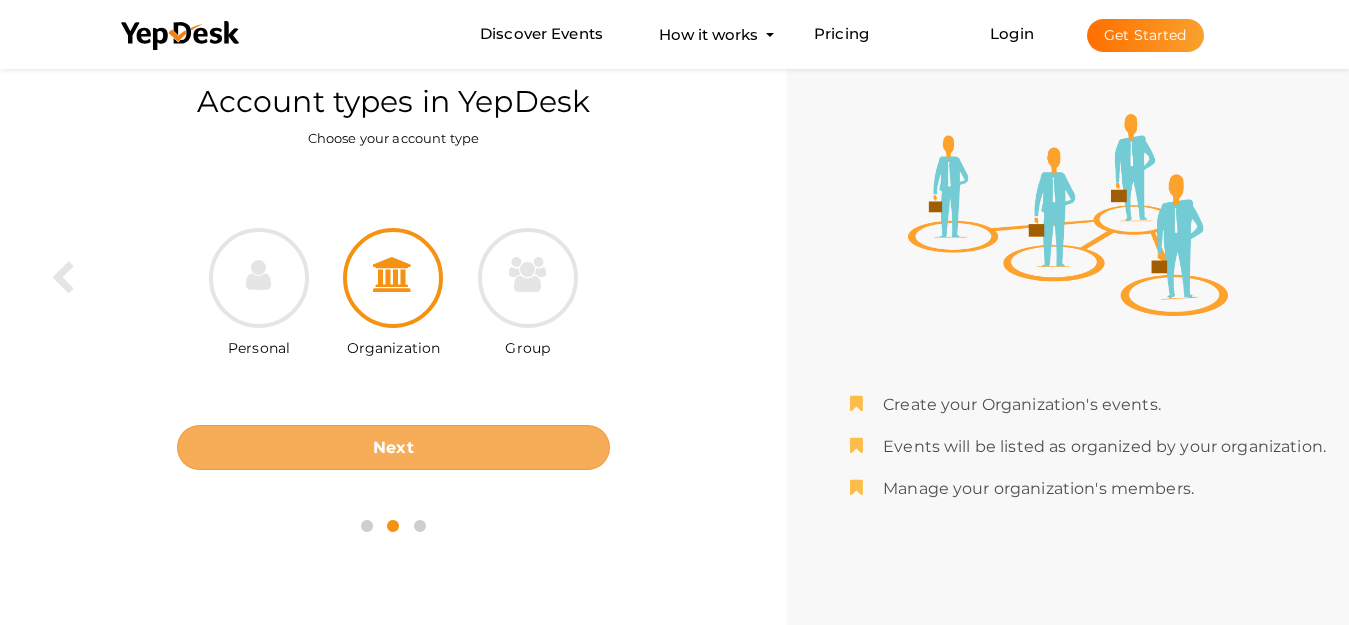 click on "Next" at bounding box center [393, 447] 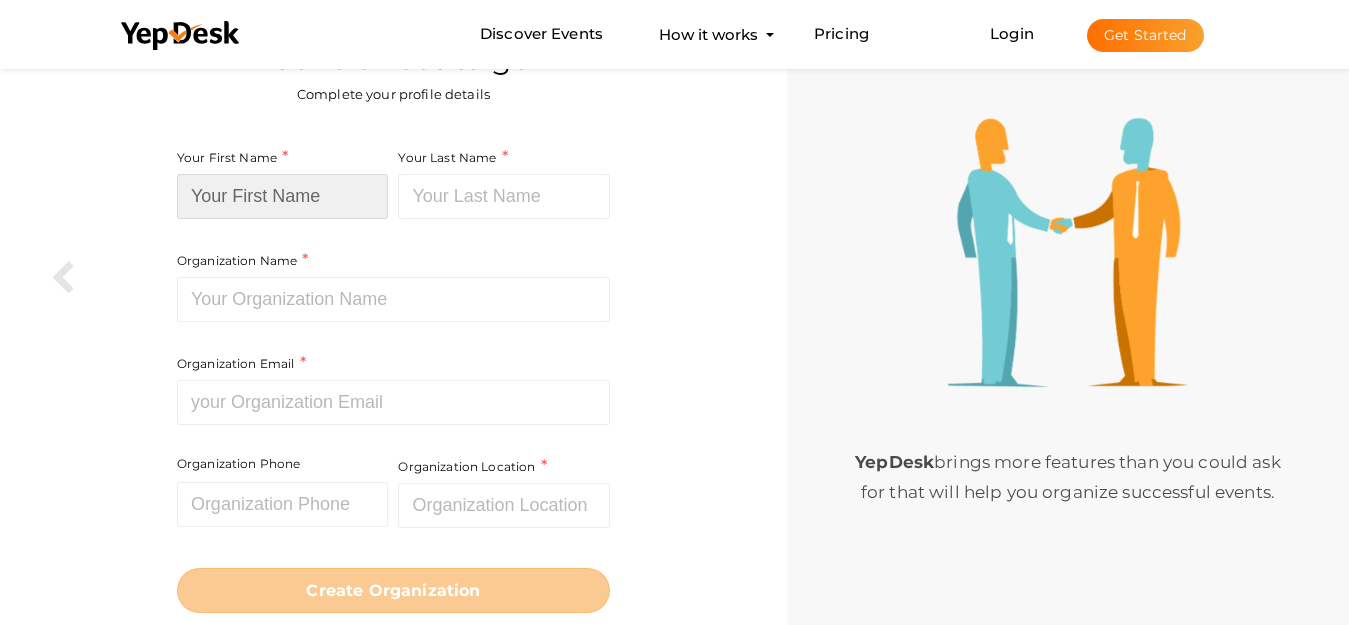 click at bounding box center [283, 196] 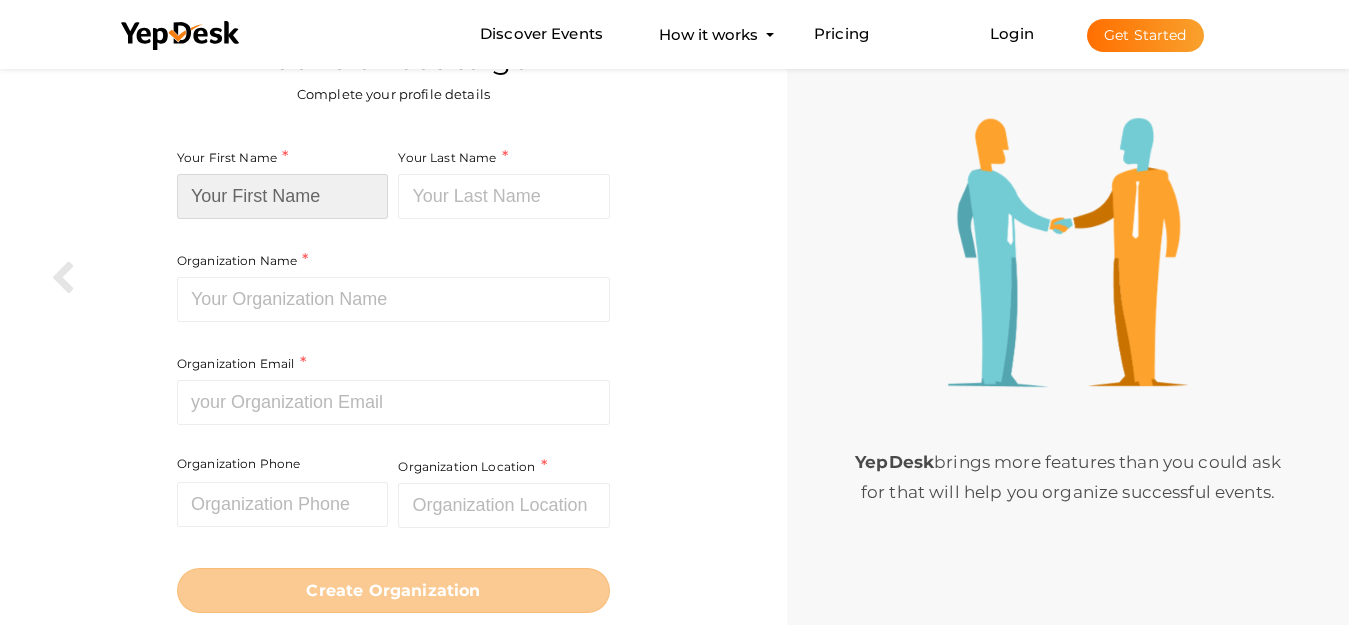 paste on "Houston Dentist Dr [LAST]" 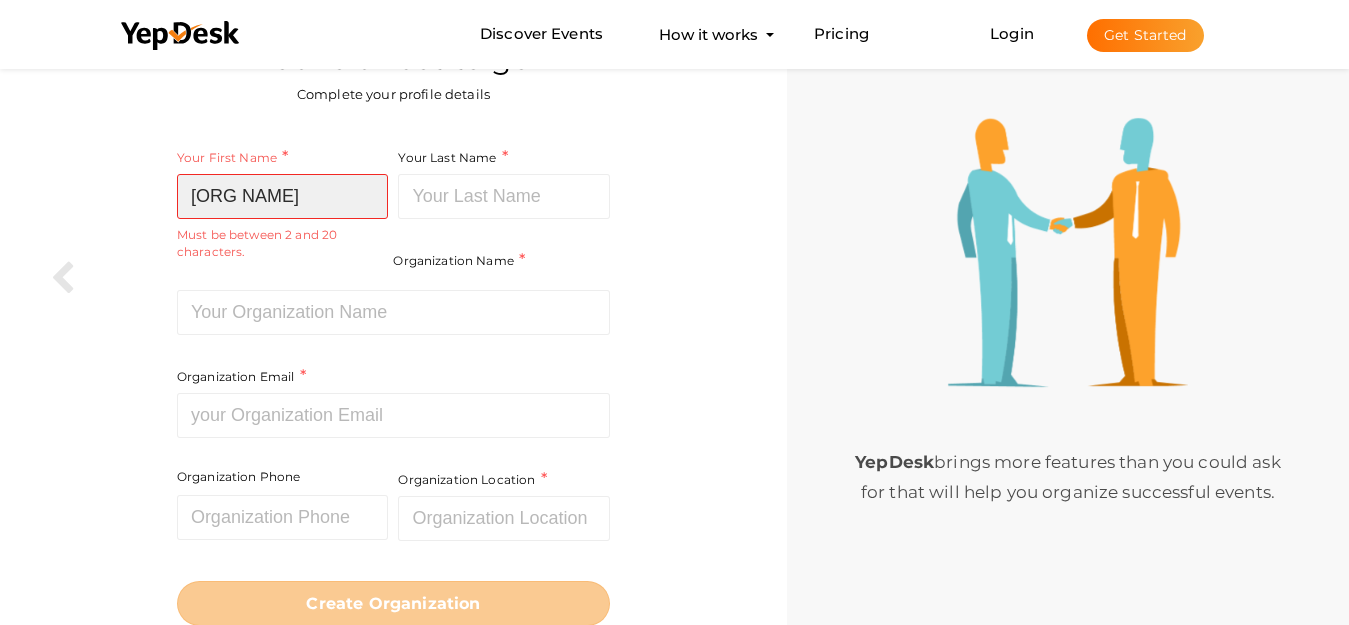 scroll, scrollTop: 0, scrollLeft: 30, axis: horizontal 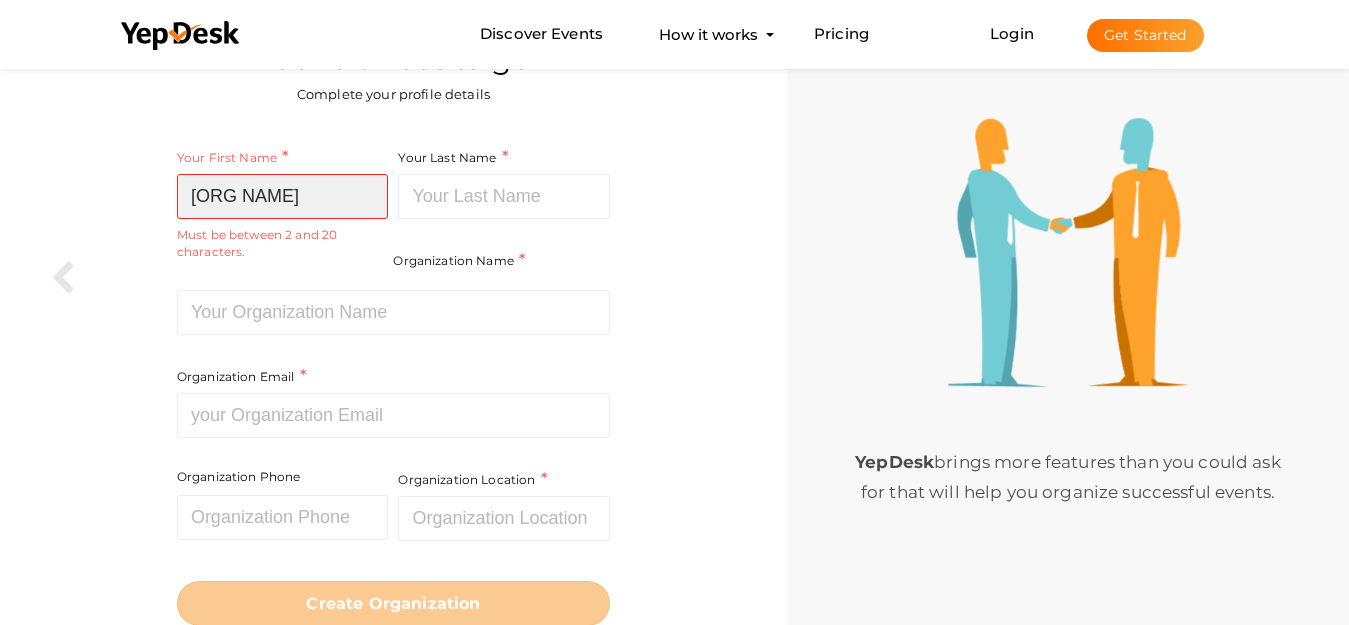 click on "Houston Dentist Dr [LAST]" at bounding box center (283, 196) 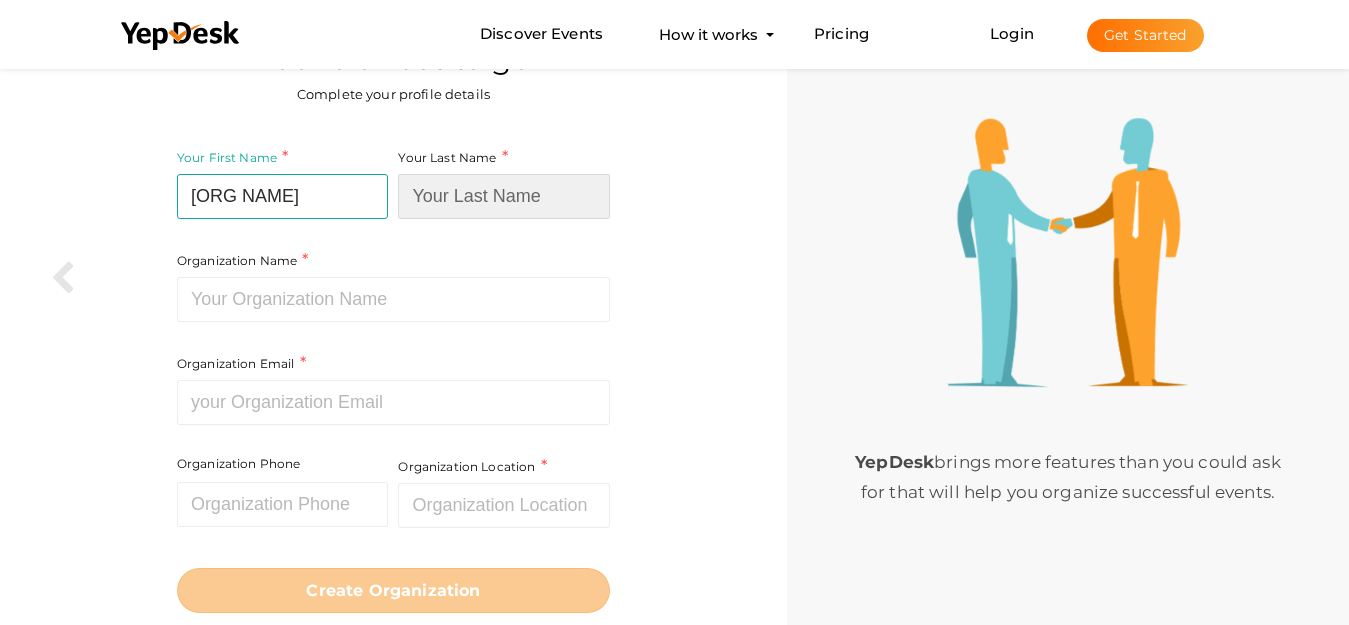 click at bounding box center [504, 196] 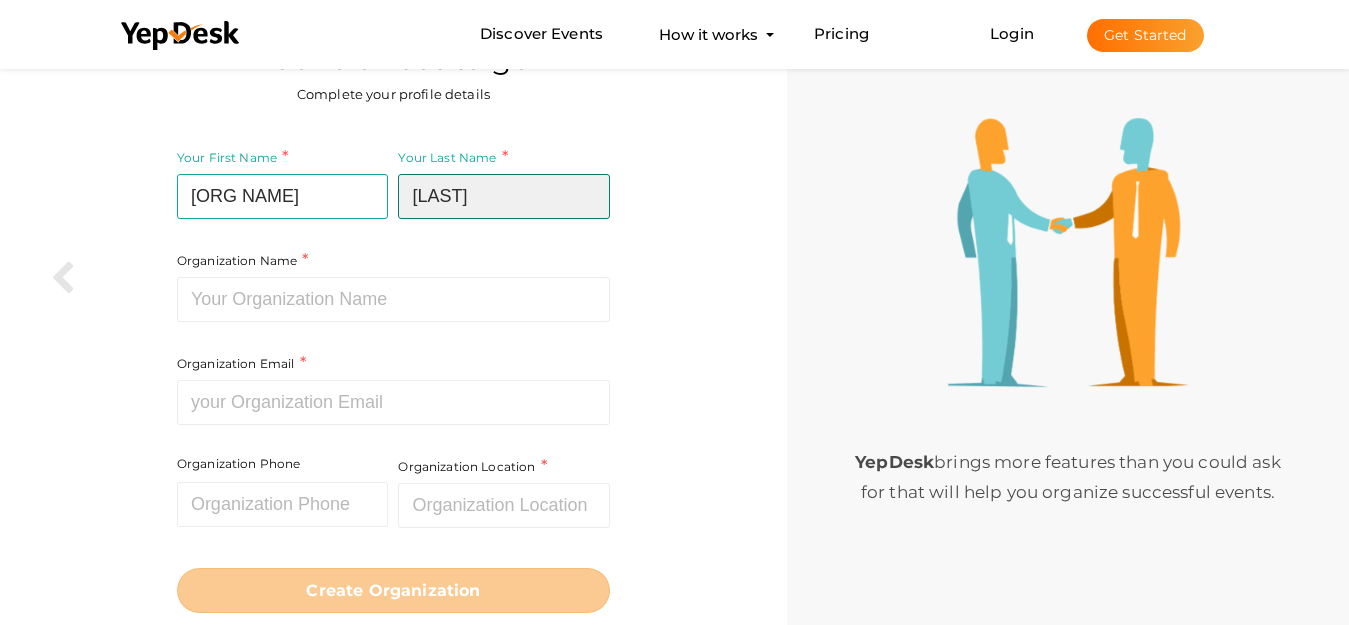 type on "Kamila" 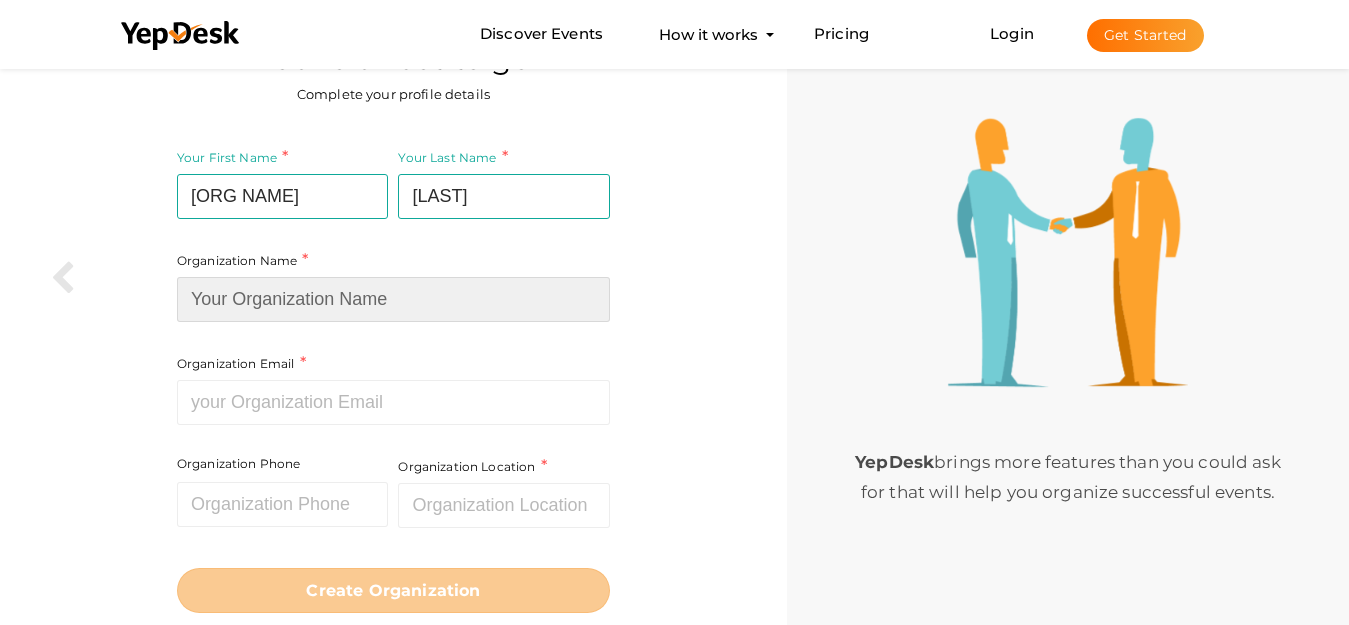 click at bounding box center [393, 299] 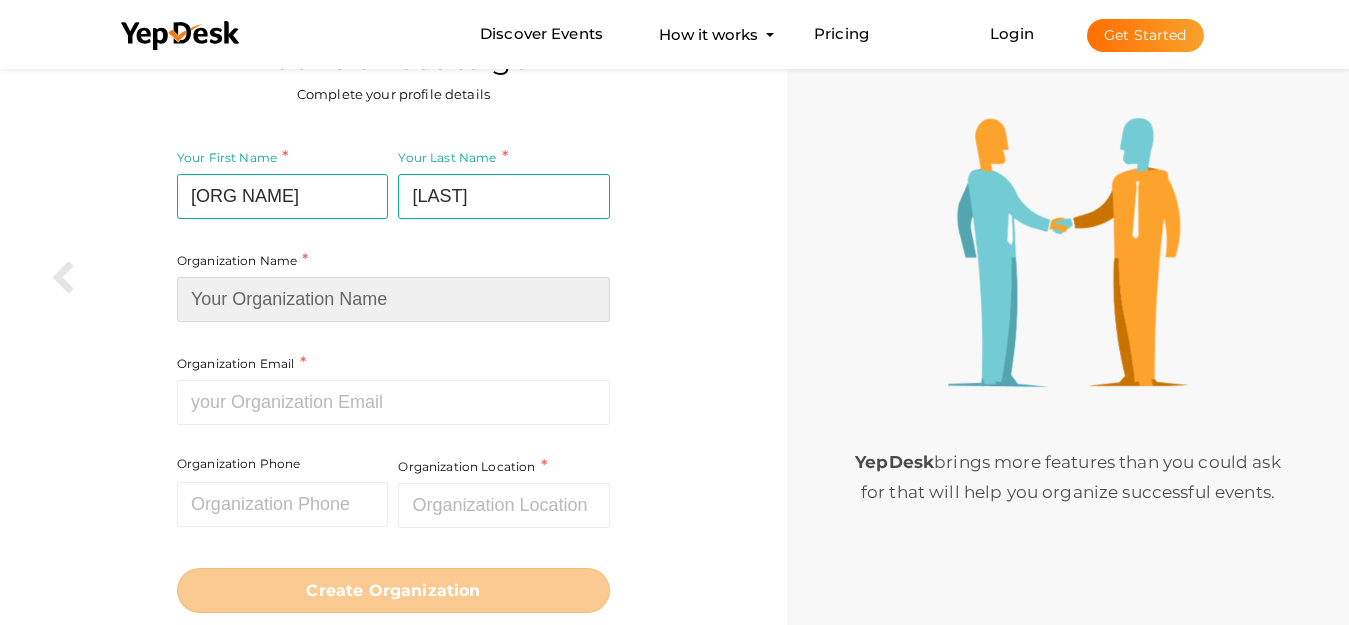 paste on "Houston Dentist Dr [LAST]" 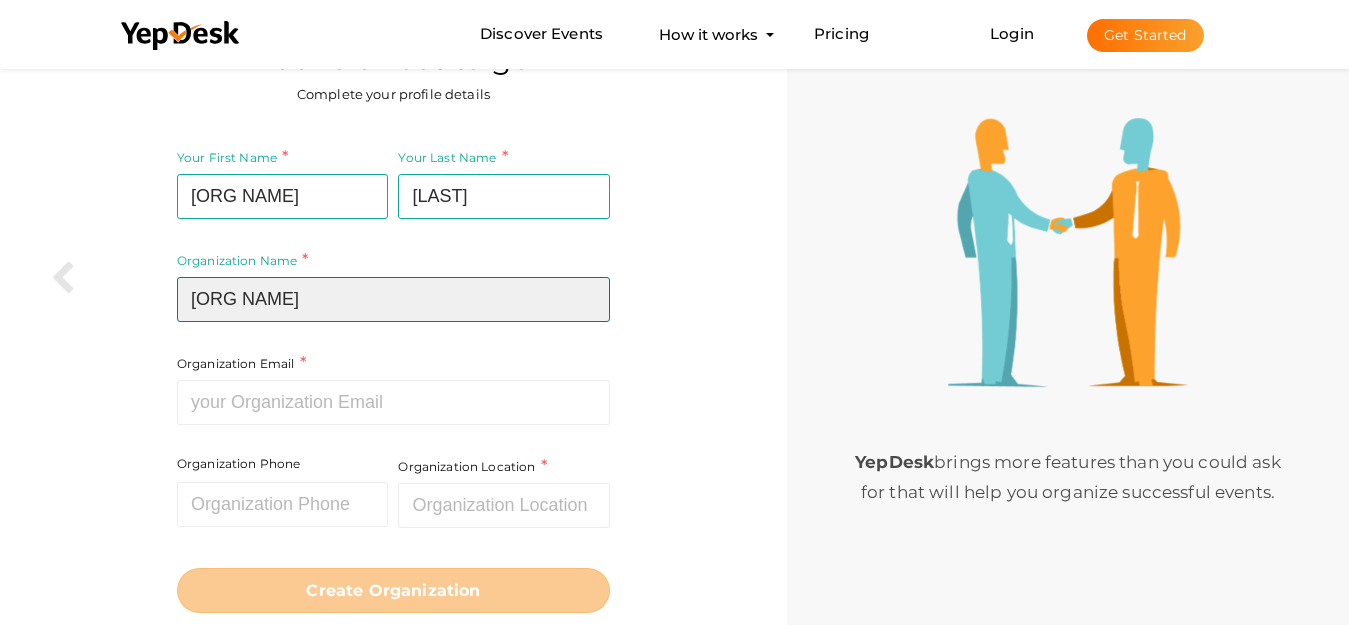 type on "Houston Dentist Dr [LAST]" 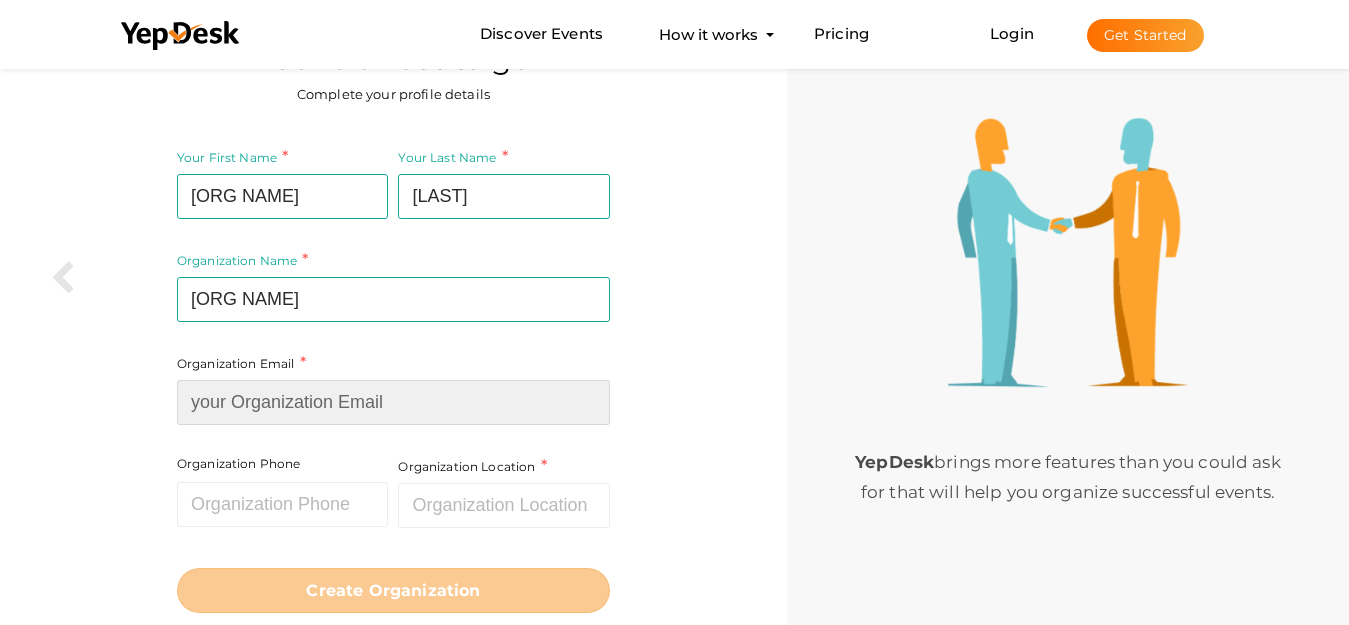 paste on "[EMAIL]" 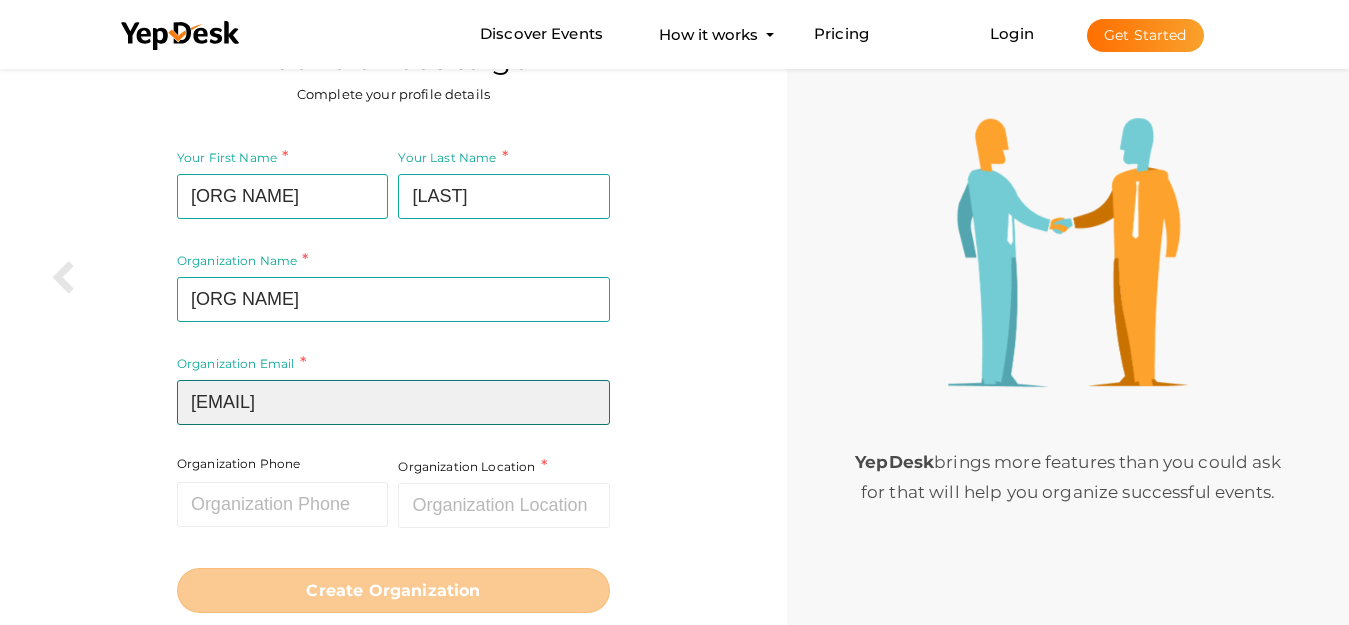 type on "[EMAIL]" 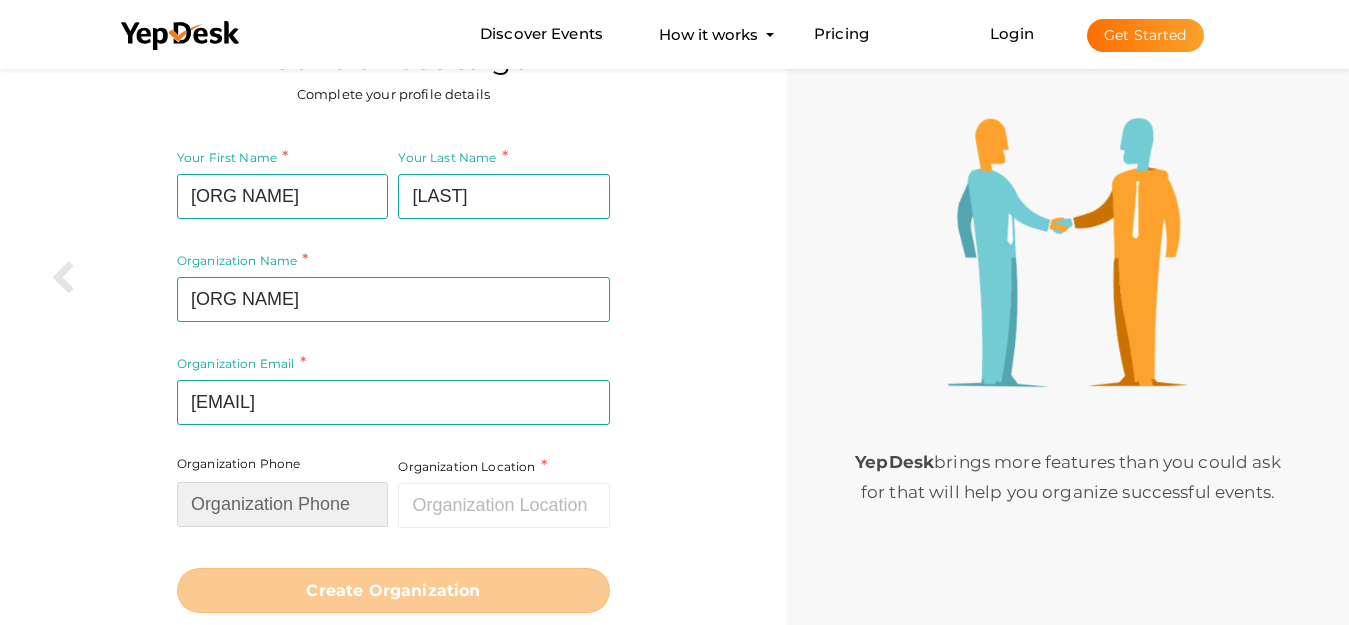 paste on "[PHONE]" 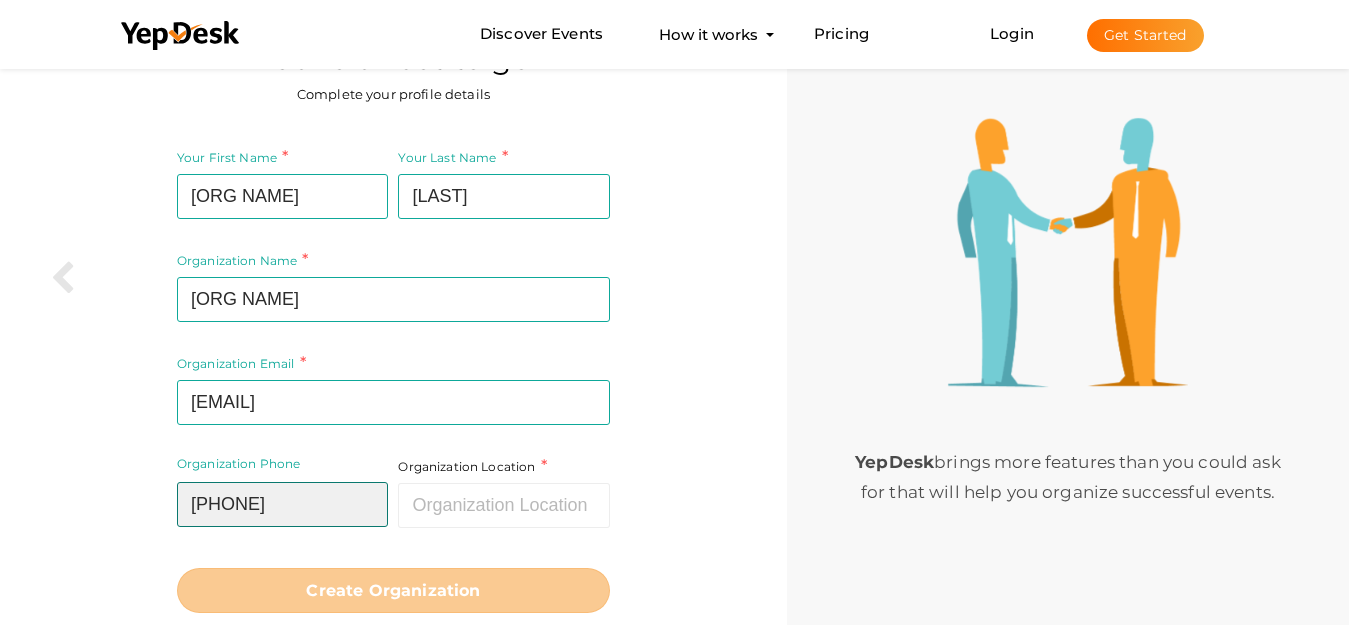 type on "[PHONE]" 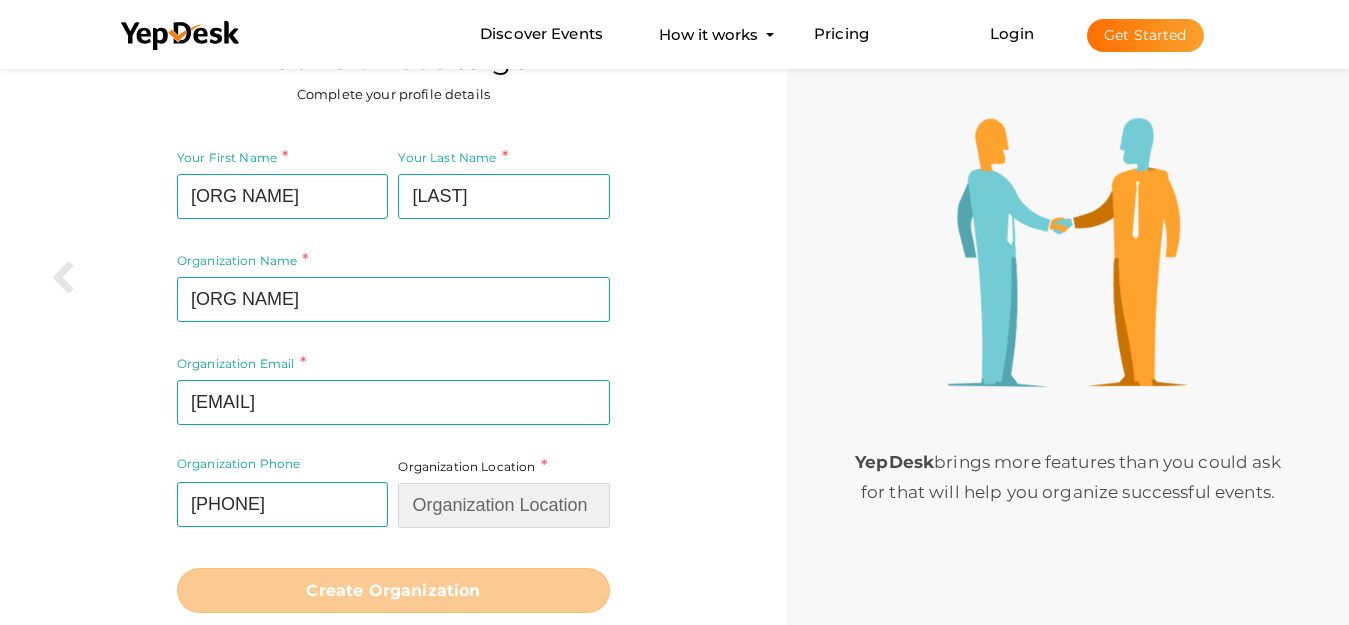click at bounding box center [504, 505] 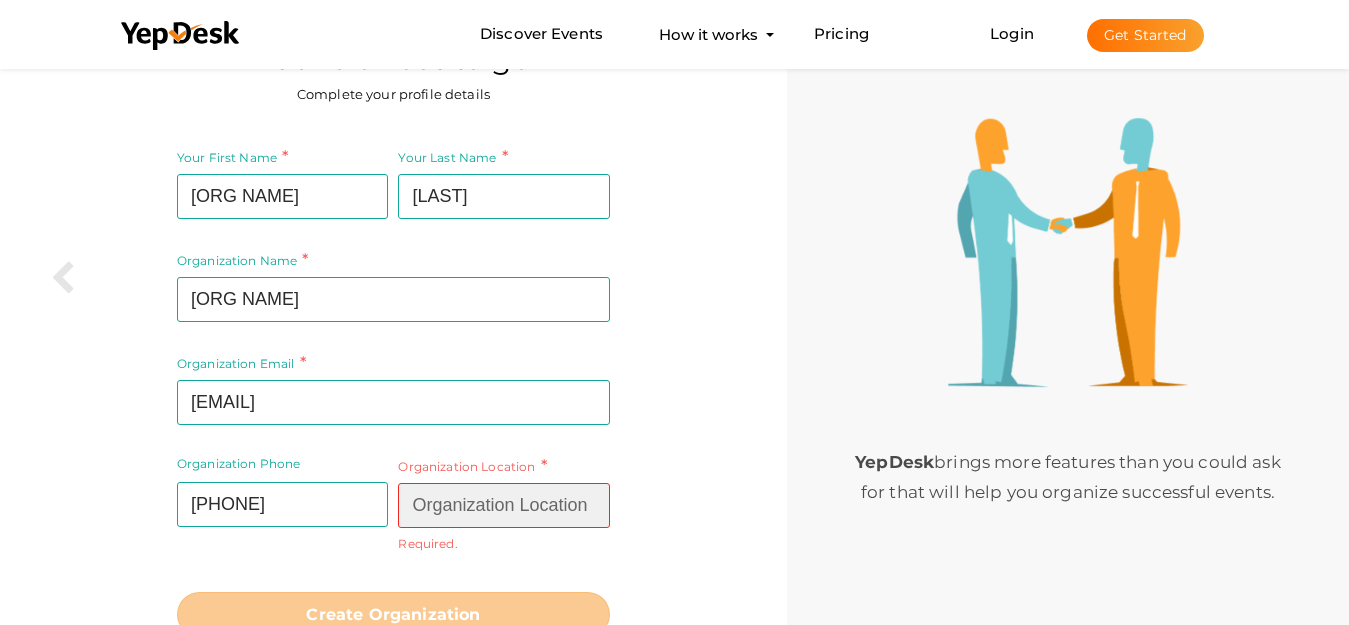 paste on "[CITY], [STATE] [POSTAL_CODE]" 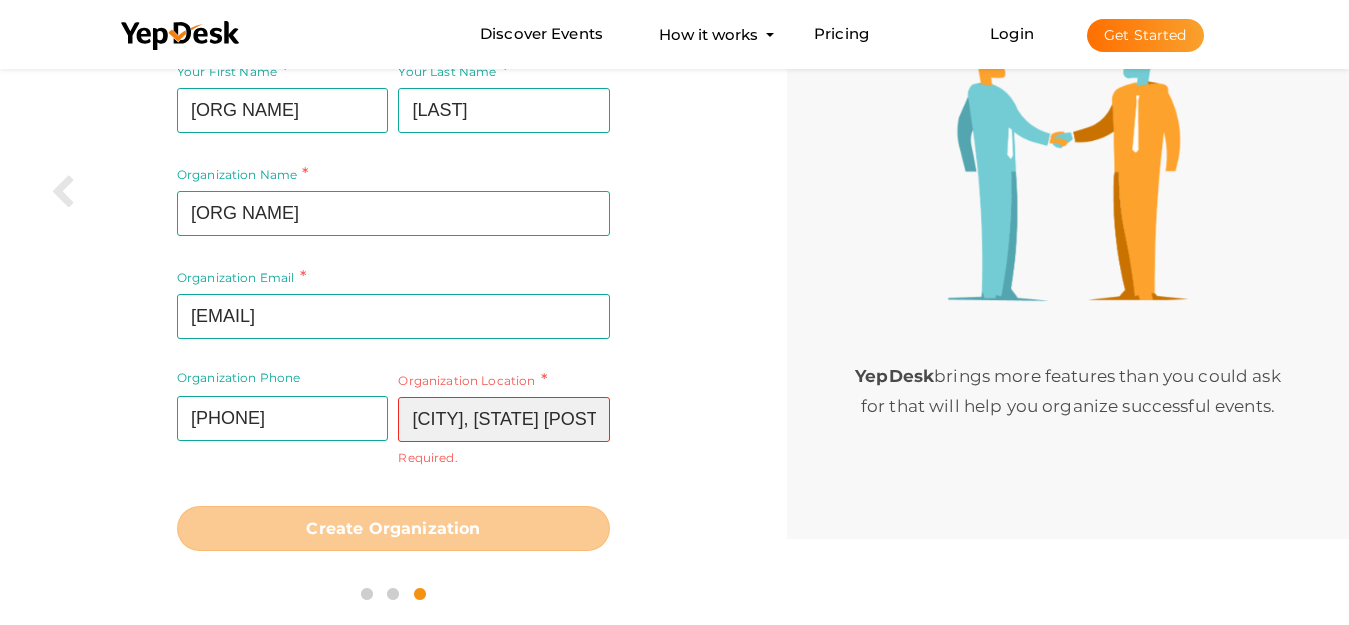 type on "[CITY], [STATE] [POSTAL_CODE]" 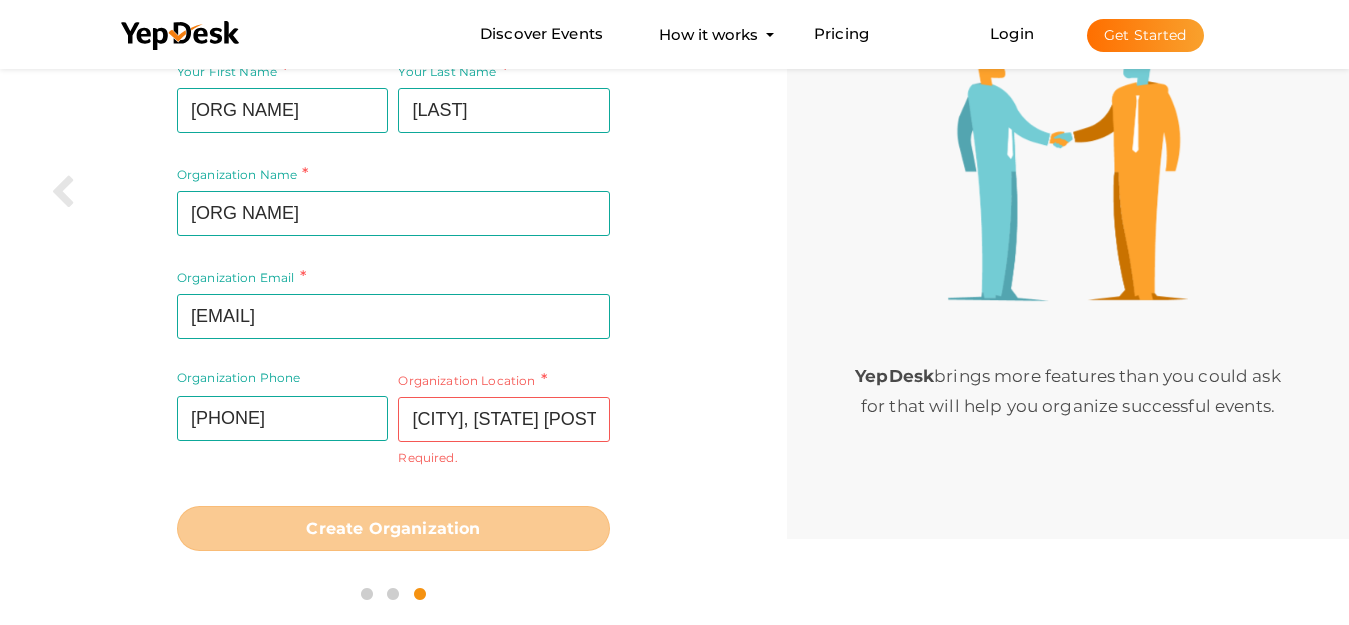 scroll, scrollTop: 126, scrollLeft: 0, axis: vertical 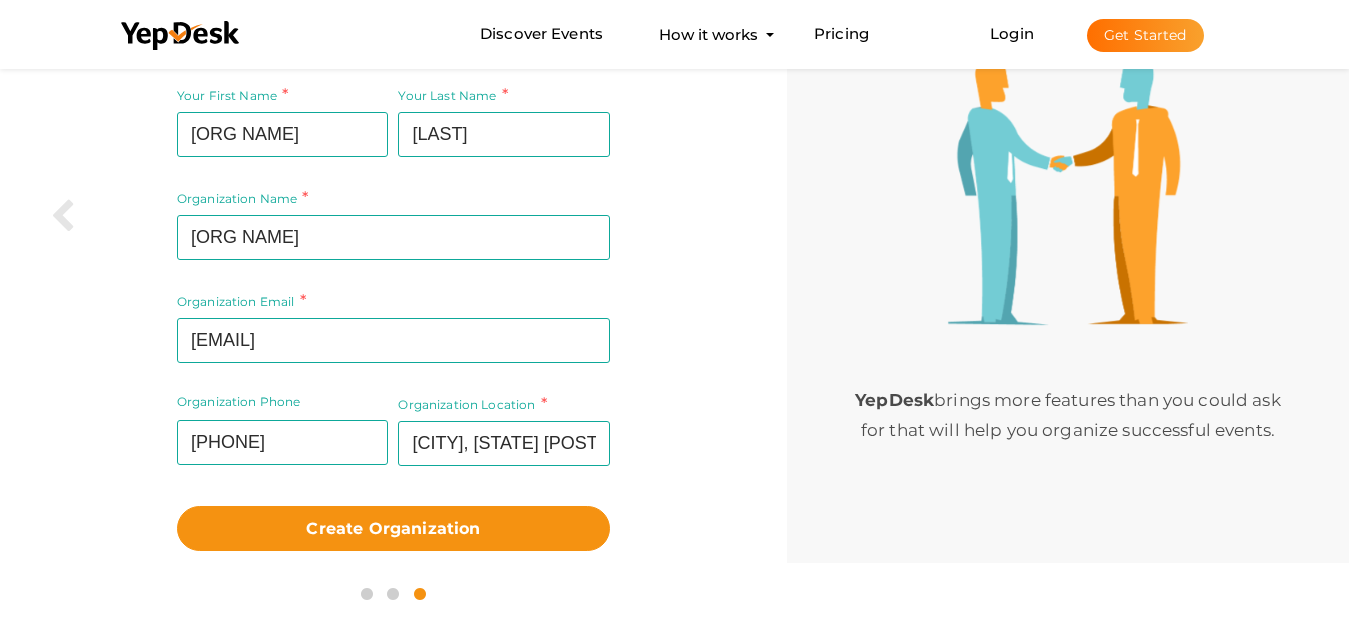 click on "Your
First Name    Houston Dentist Dr   Required.
Must
contain letters only.
Must be between 2 and 20 characters.
Your
Last Name   Kamila   Required.
Must
contain letters only.
Must be between 1 and 20 characters.
Organization Name    Houston Dentist Dr Kamila   Required.
Between
two and hundred characters   Name already in use.
Please use a different name.
Organization Email    bakt23432@gmail.com
Required.
Invalid email.
Organization Phone    7138004200
Invalid Phone number.
Organization Location    Houston, TX 77024   Required." at bounding box center [393, 317] 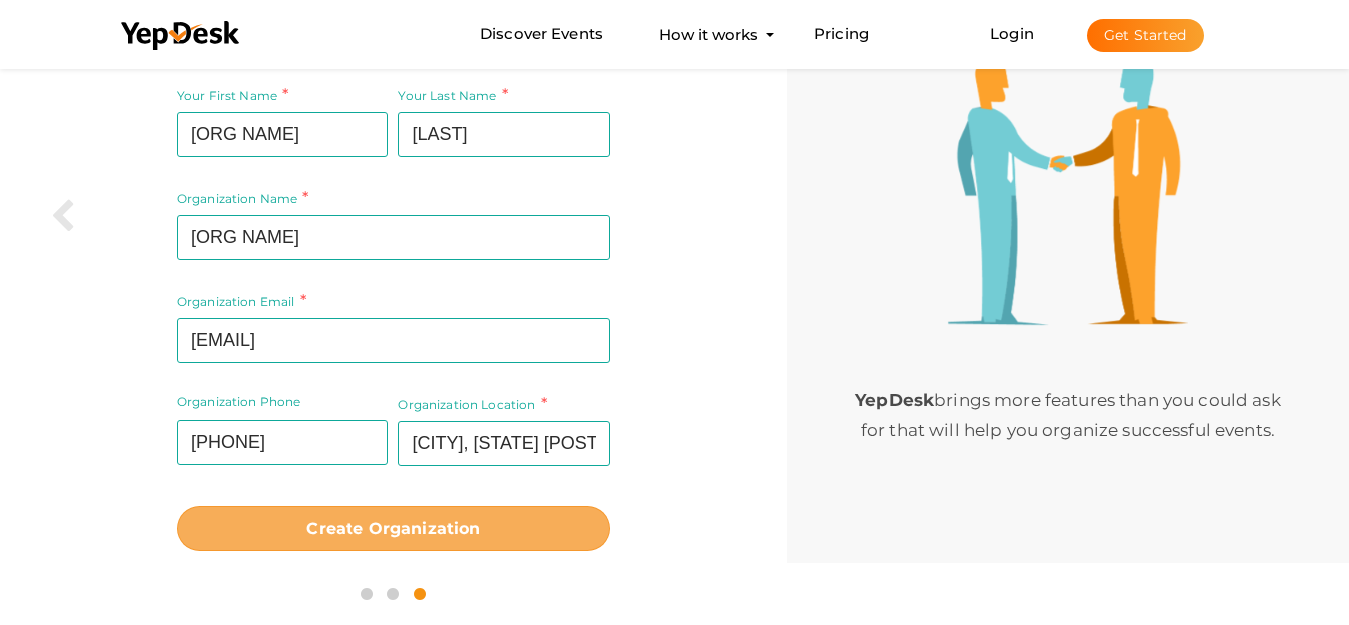 click on "Create
Organization" at bounding box center [393, 528] 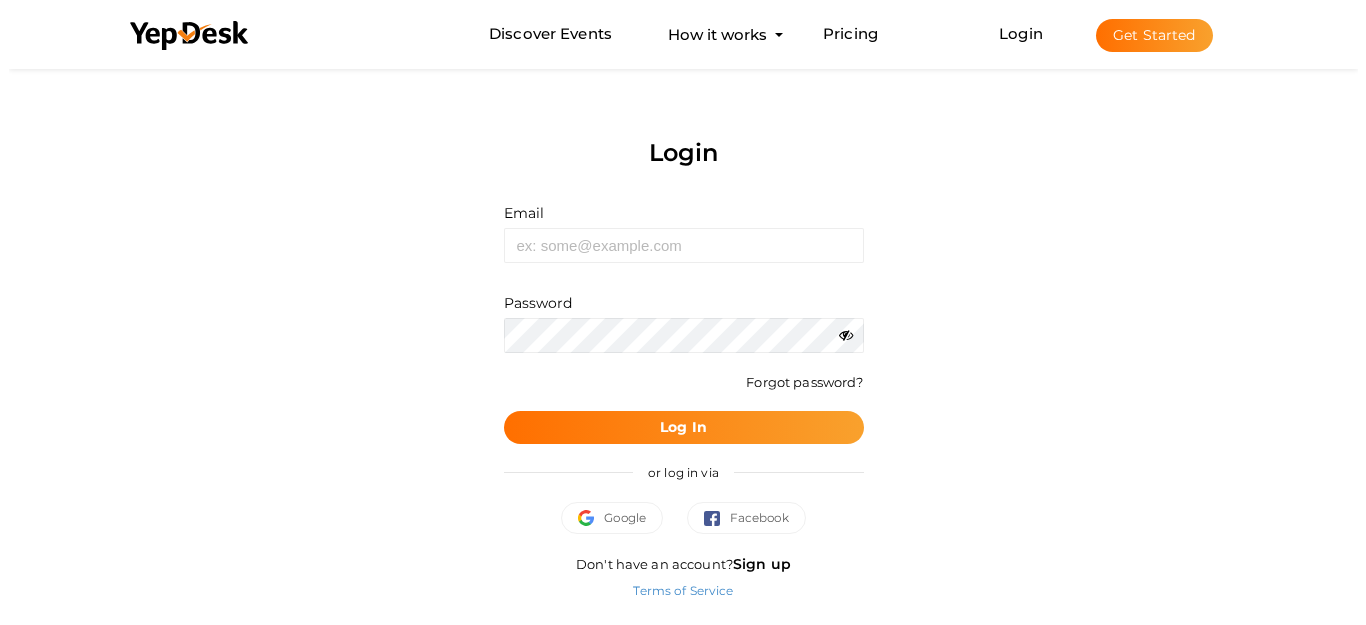 scroll, scrollTop: 0, scrollLeft: 0, axis: both 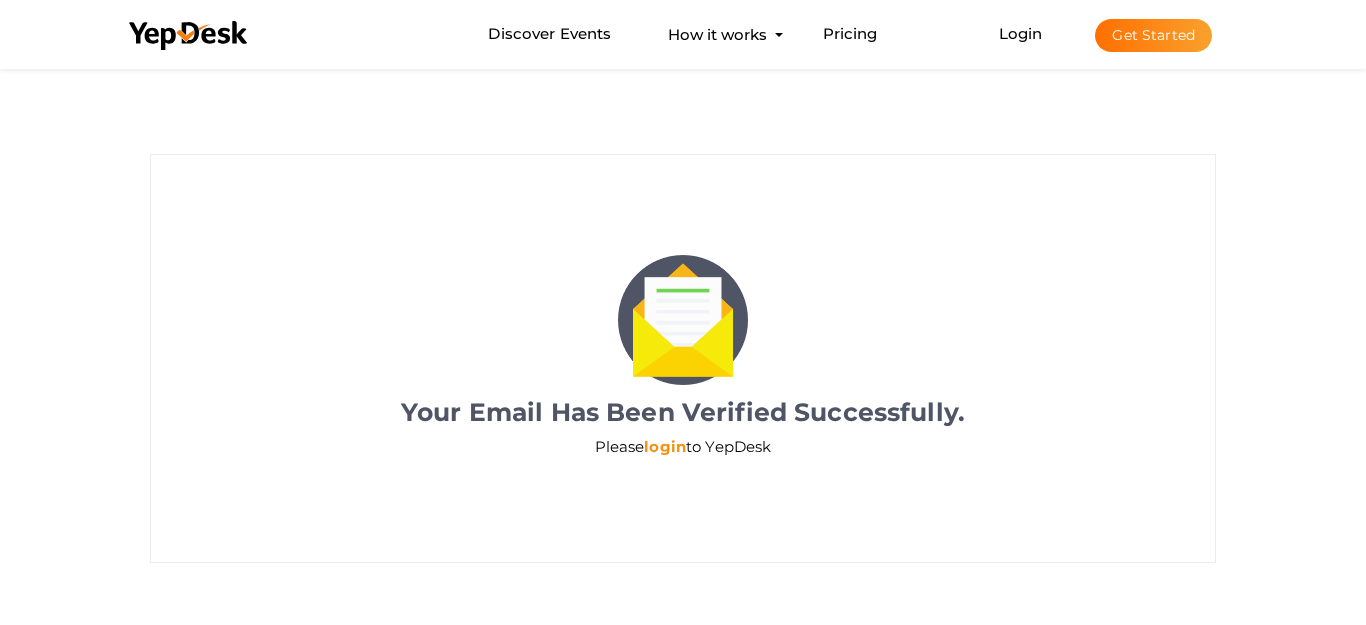 click on "login" at bounding box center (665, 446) 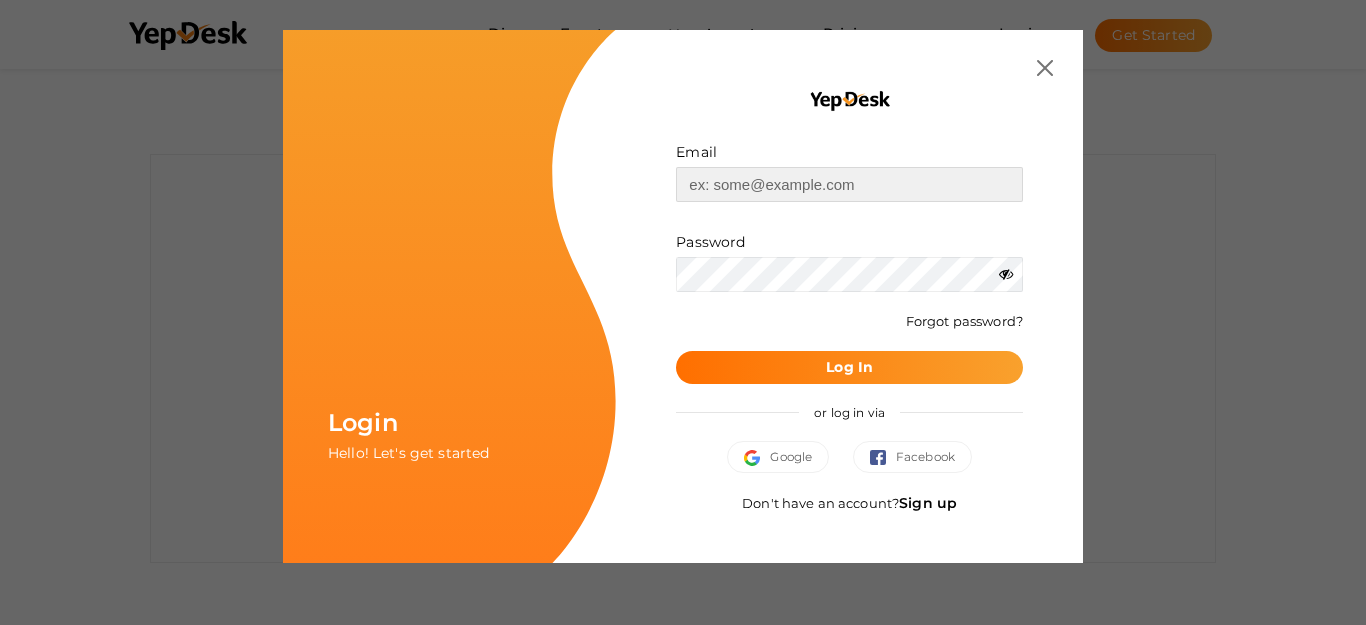 click at bounding box center (849, 184) 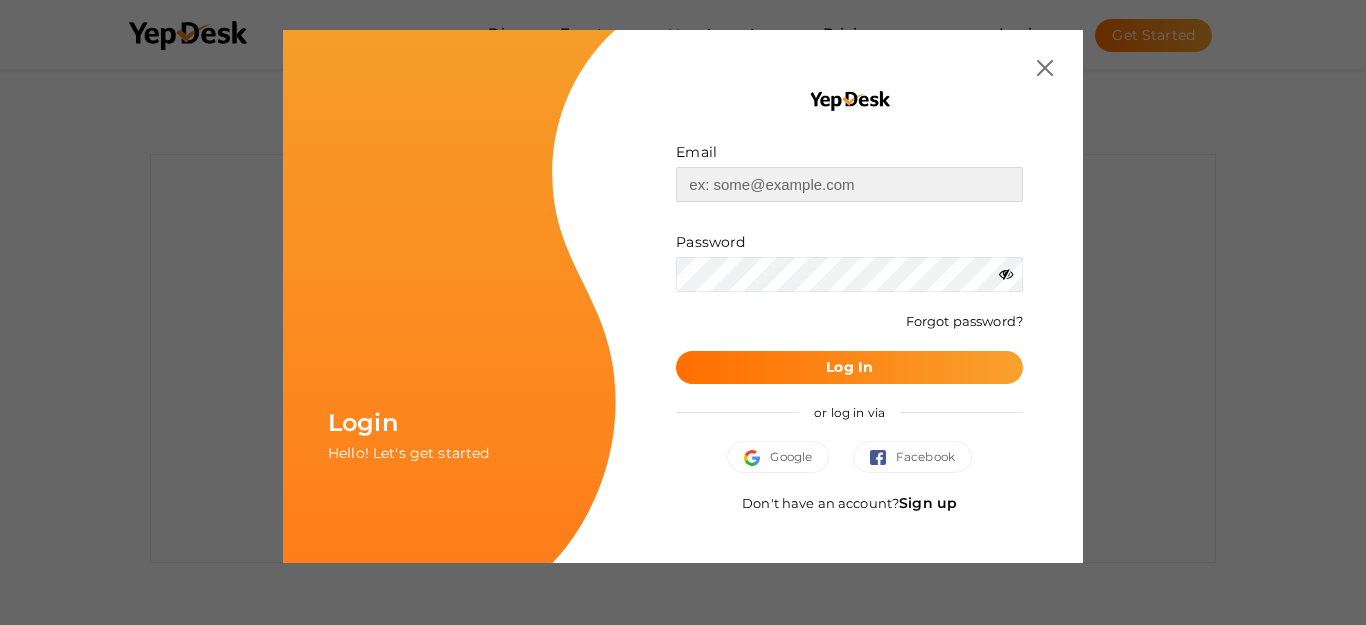 paste on "[EMAIL]" 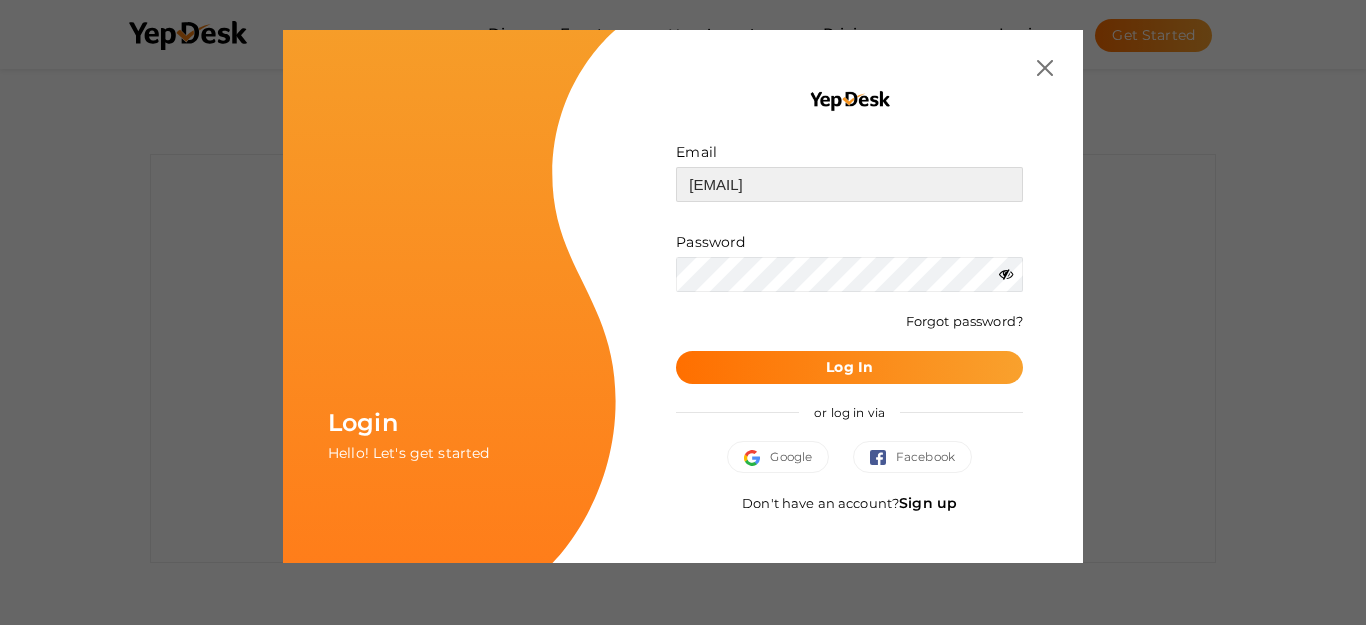type on "[EMAIL]" 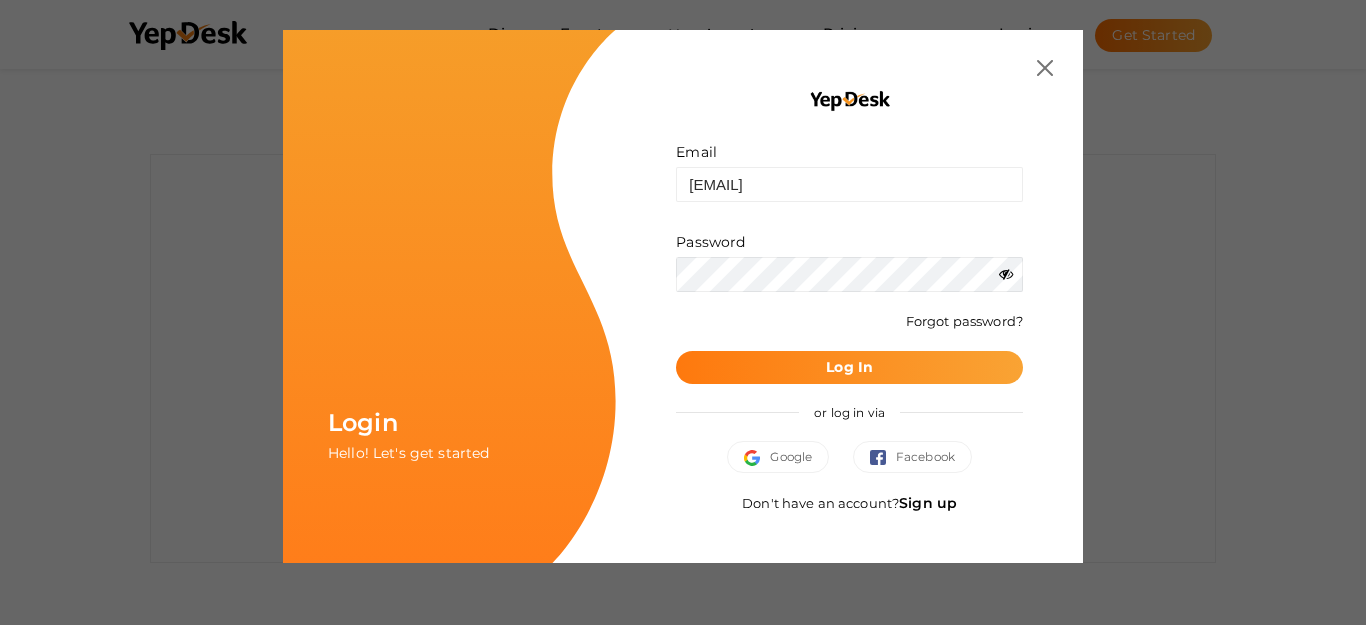 click on "Log In" at bounding box center (849, 367) 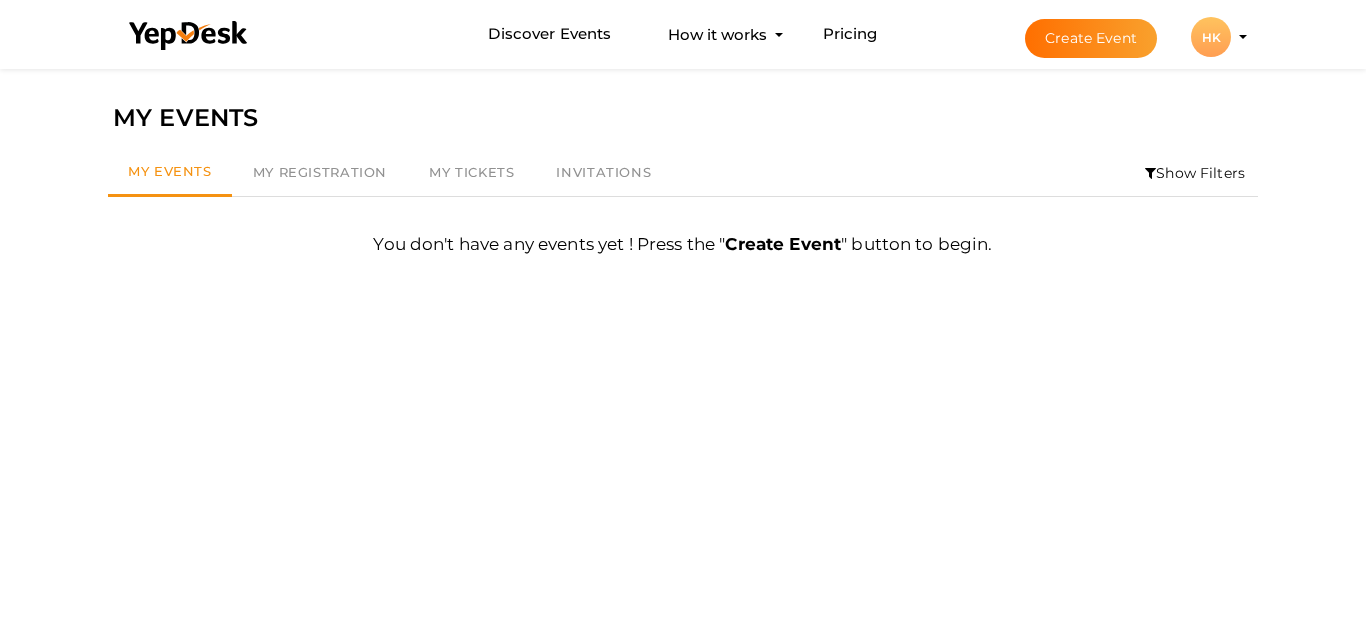 scroll, scrollTop: 64, scrollLeft: 0, axis: vertical 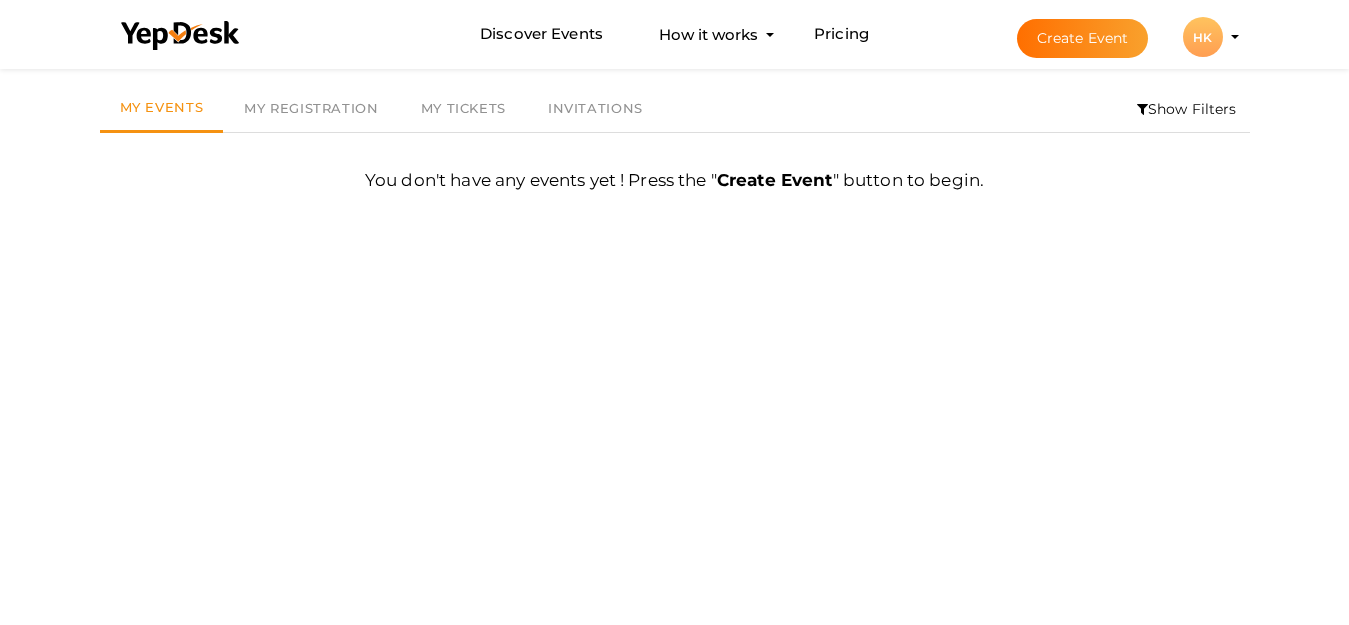 click on "HK" at bounding box center [1203, 37] 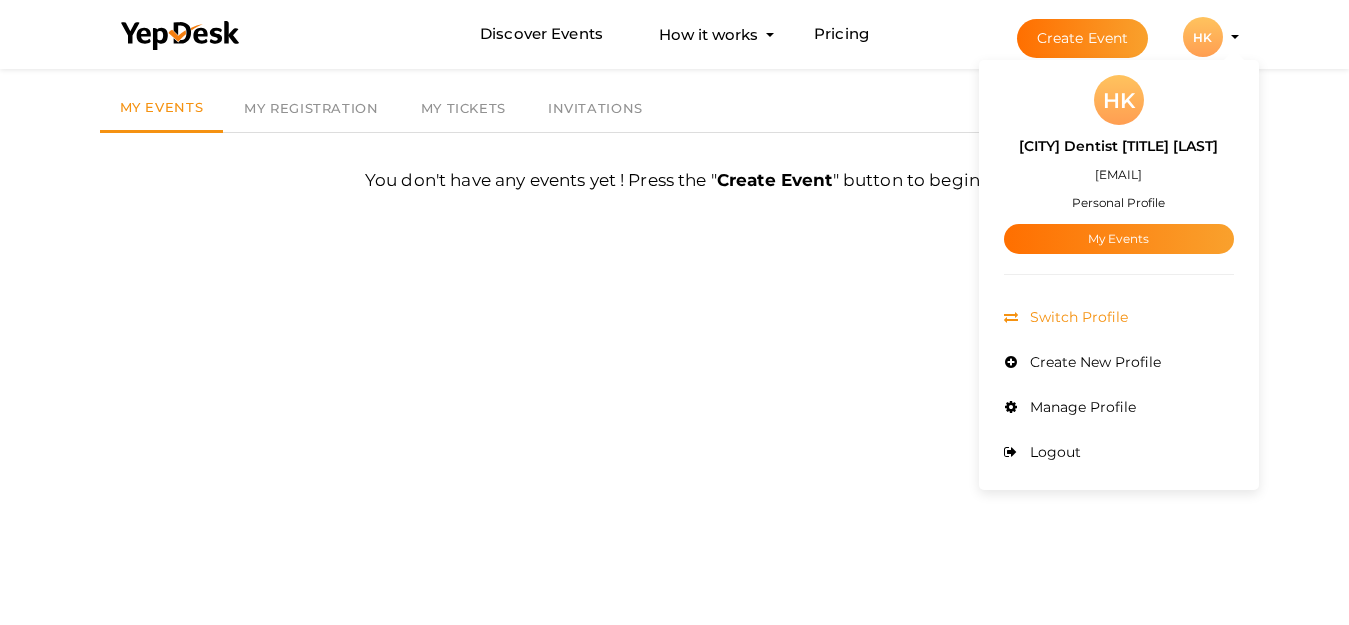 click on "Switch Profile" at bounding box center [1076, 317] 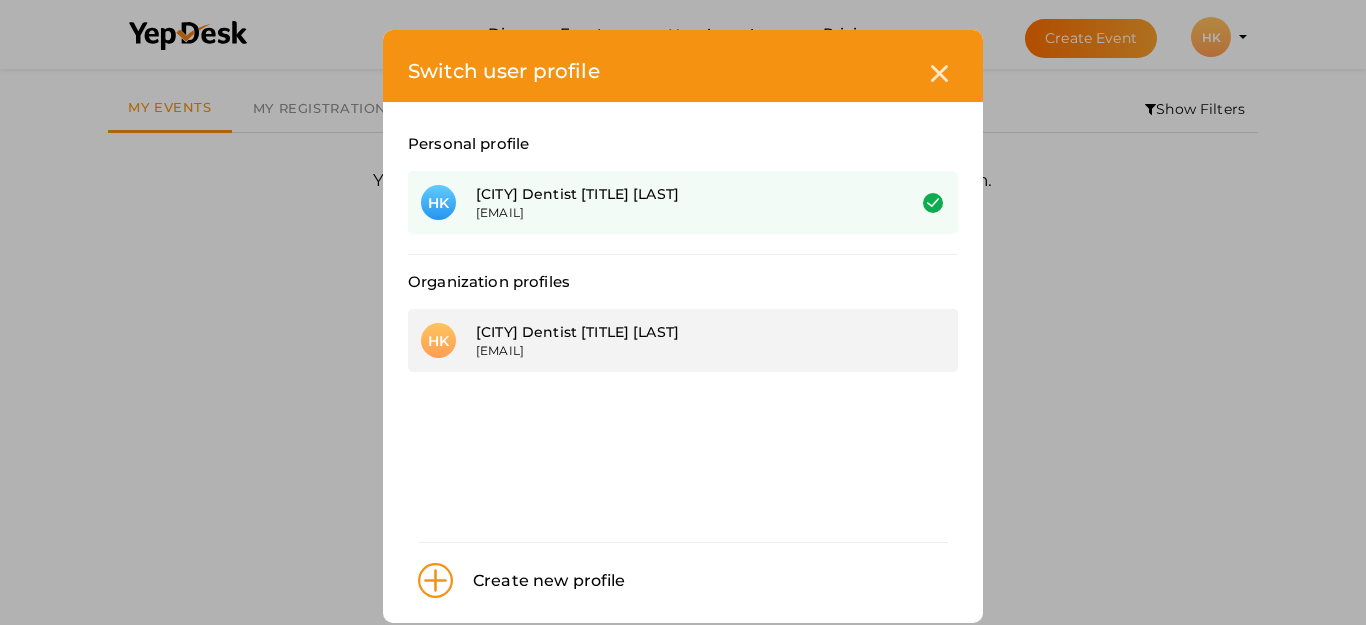 click on "[ORG NAME]" at bounding box center (675, 332) 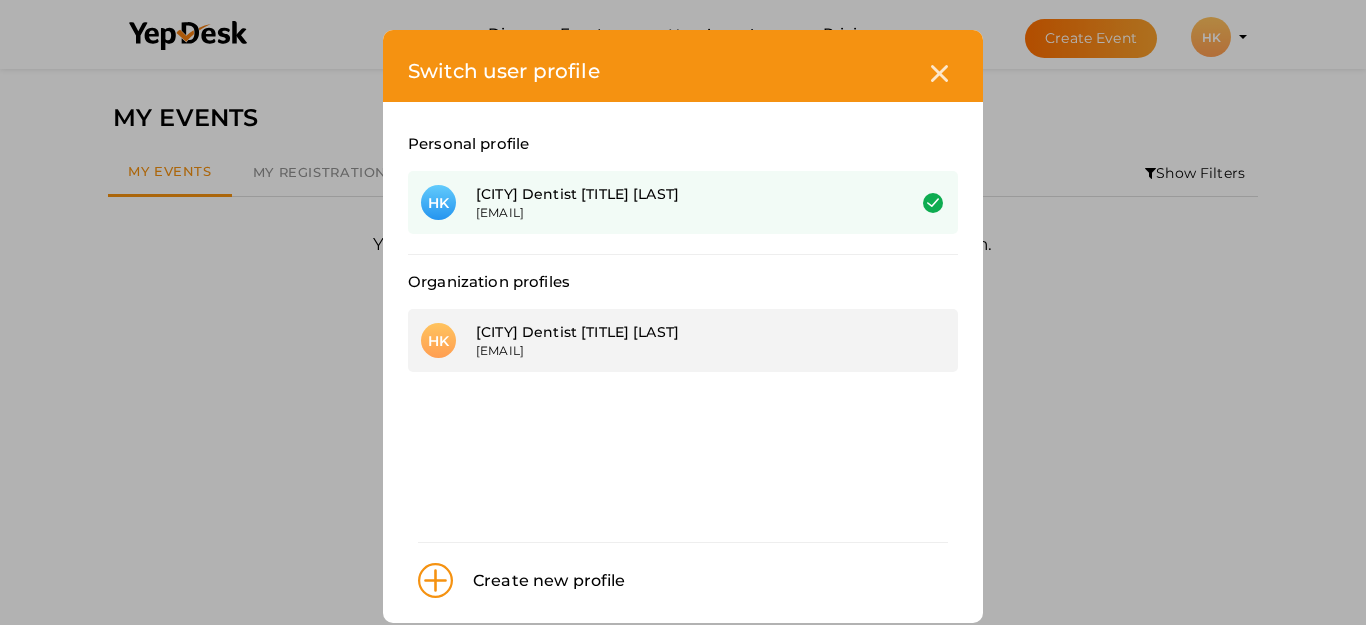 click on "[ORG NAME]" at bounding box center (675, 332) 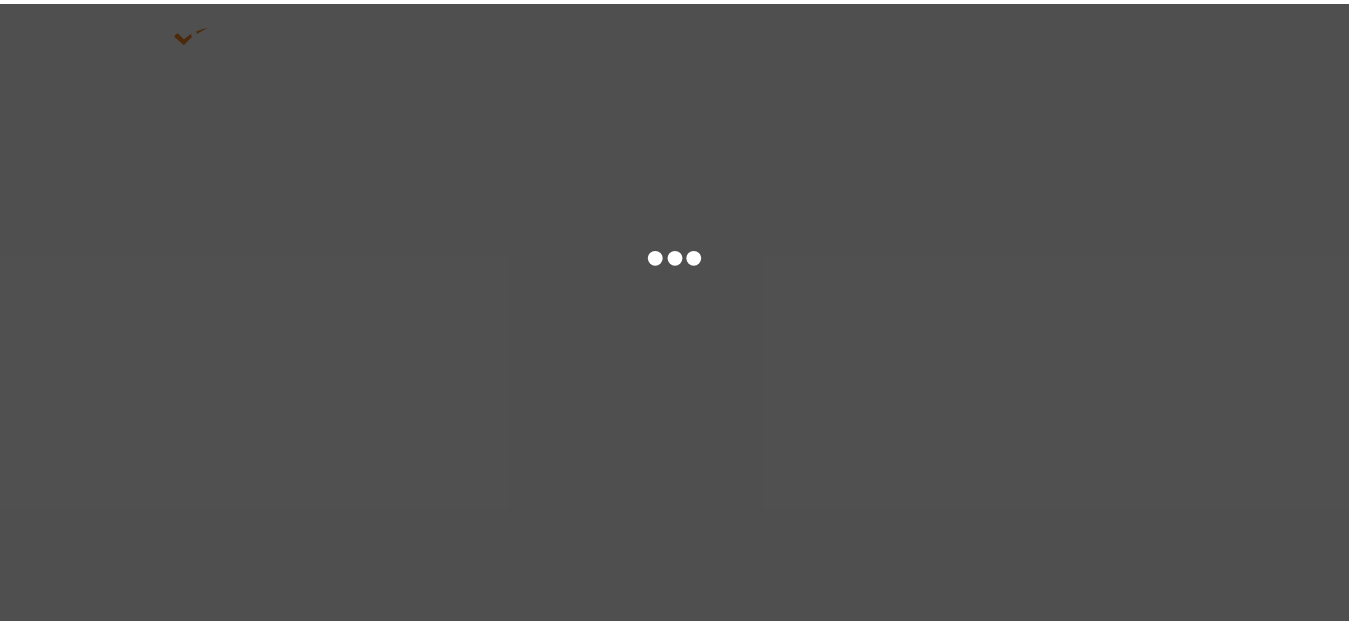 scroll, scrollTop: 0, scrollLeft: 0, axis: both 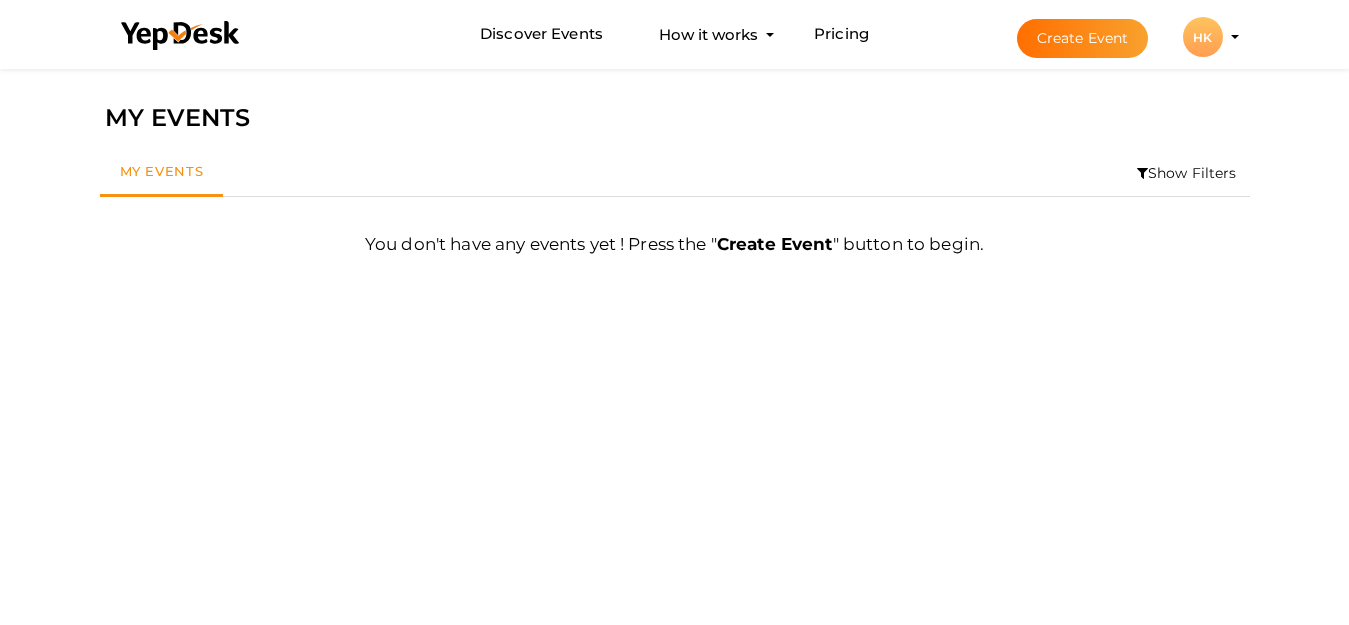 click on "HK" at bounding box center (1203, 37) 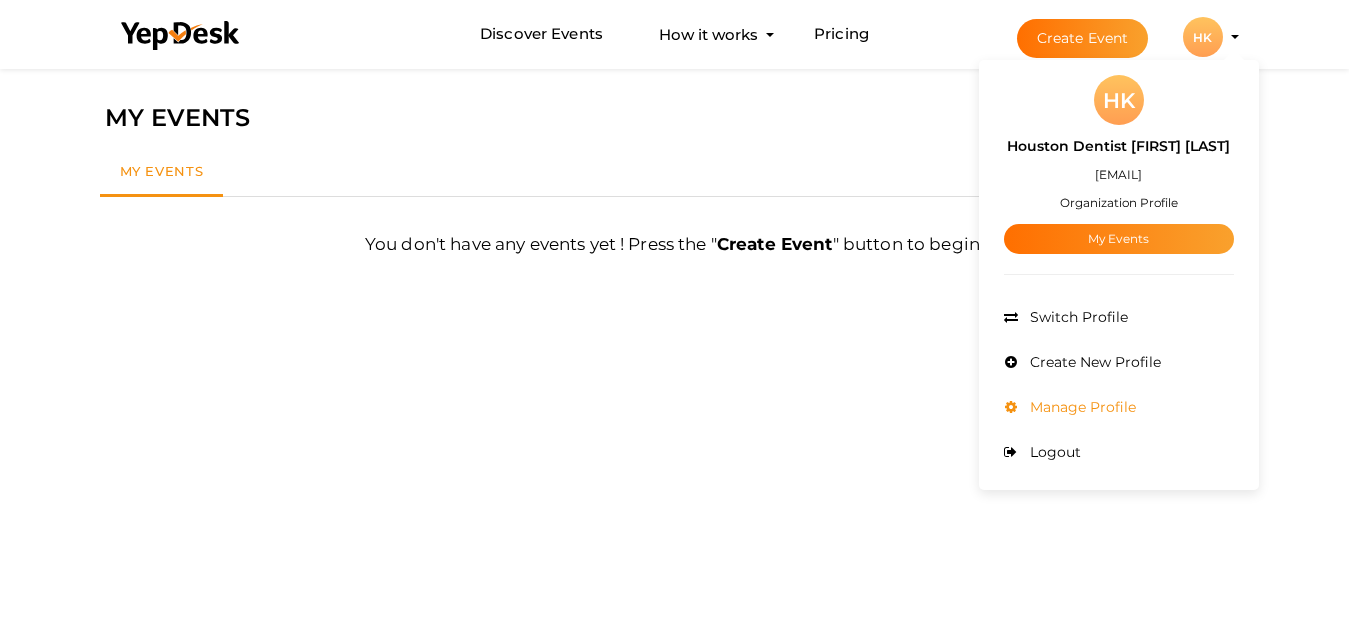 click on "Manage Profile" at bounding box center (1119, 407) 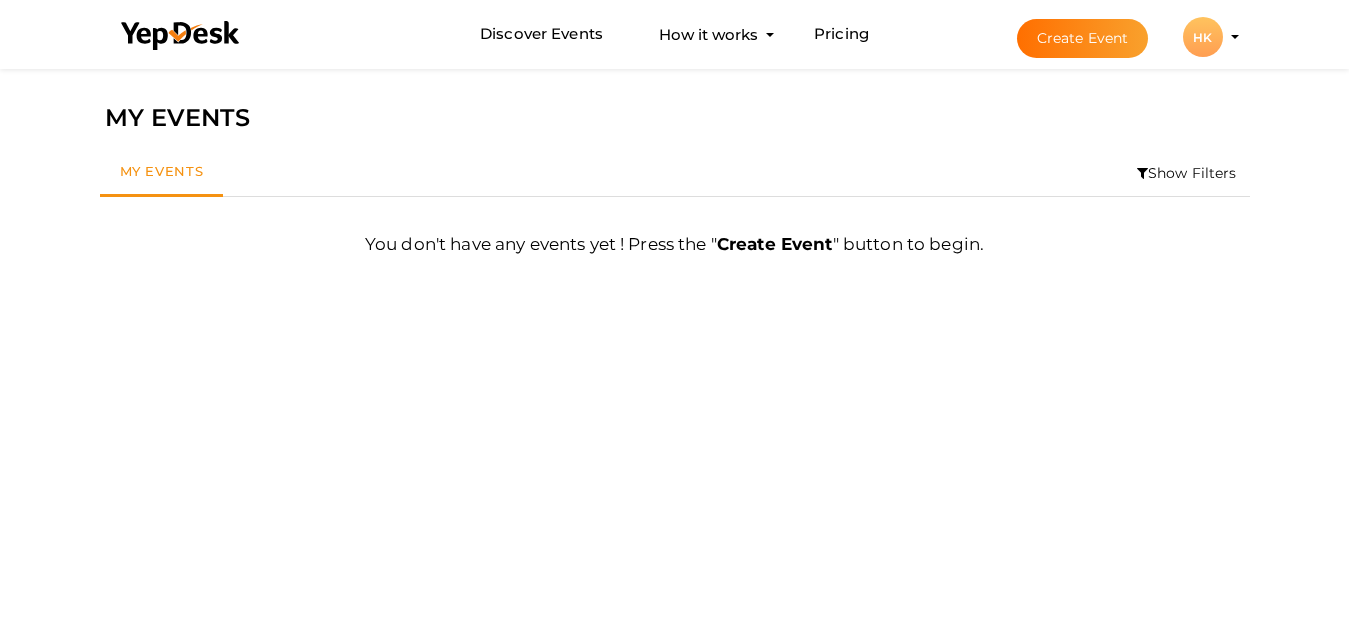 type 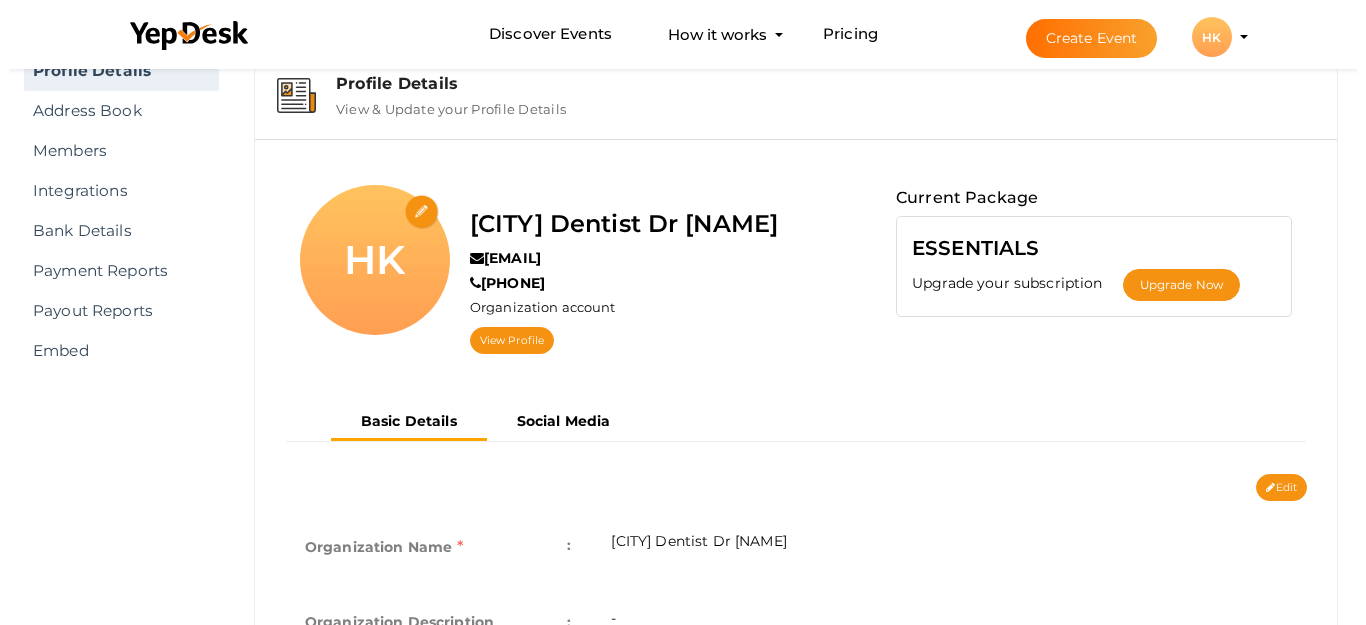 scroll, scrollTop: 64, scrollLeft: 0, axis: vertical 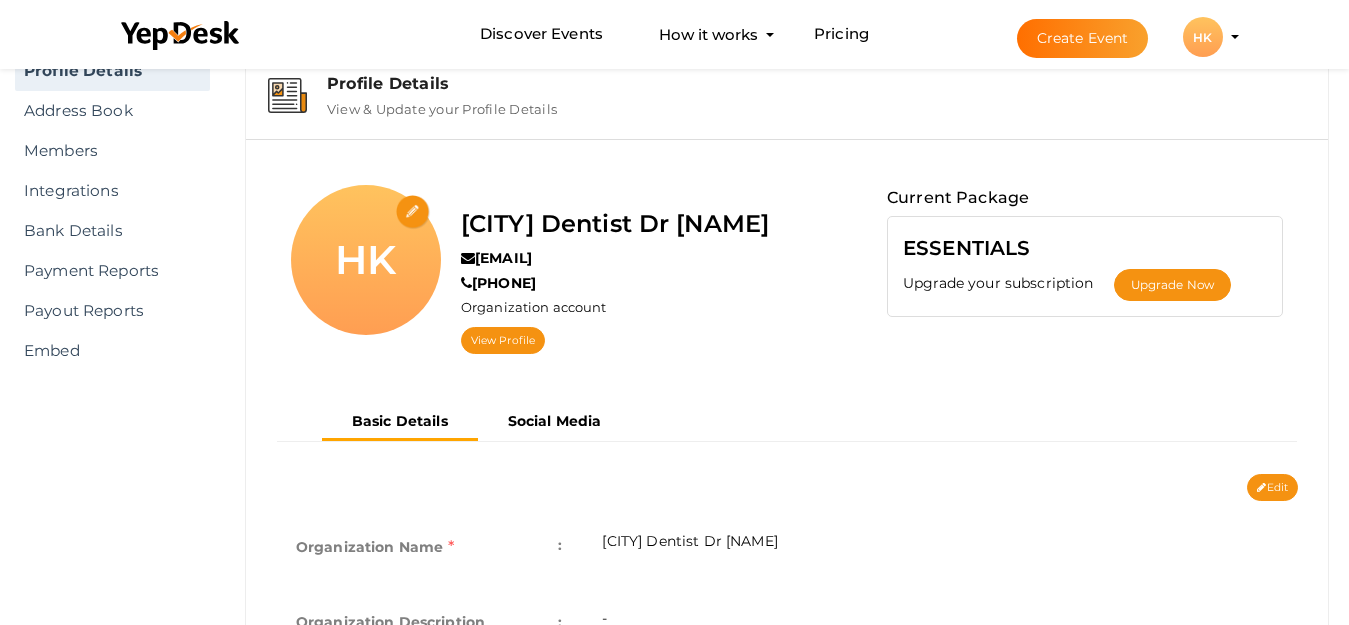 click at bounding box center [413, 212] 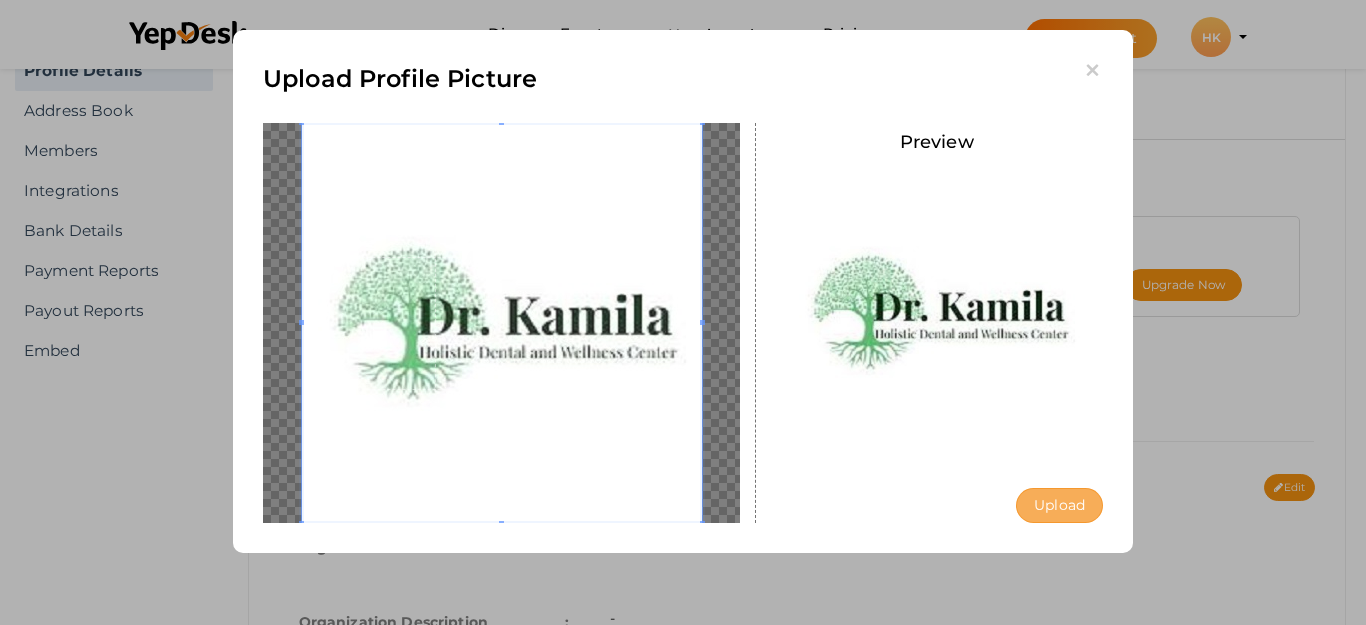 click on "Upload" at bounding box center [1059, 505] 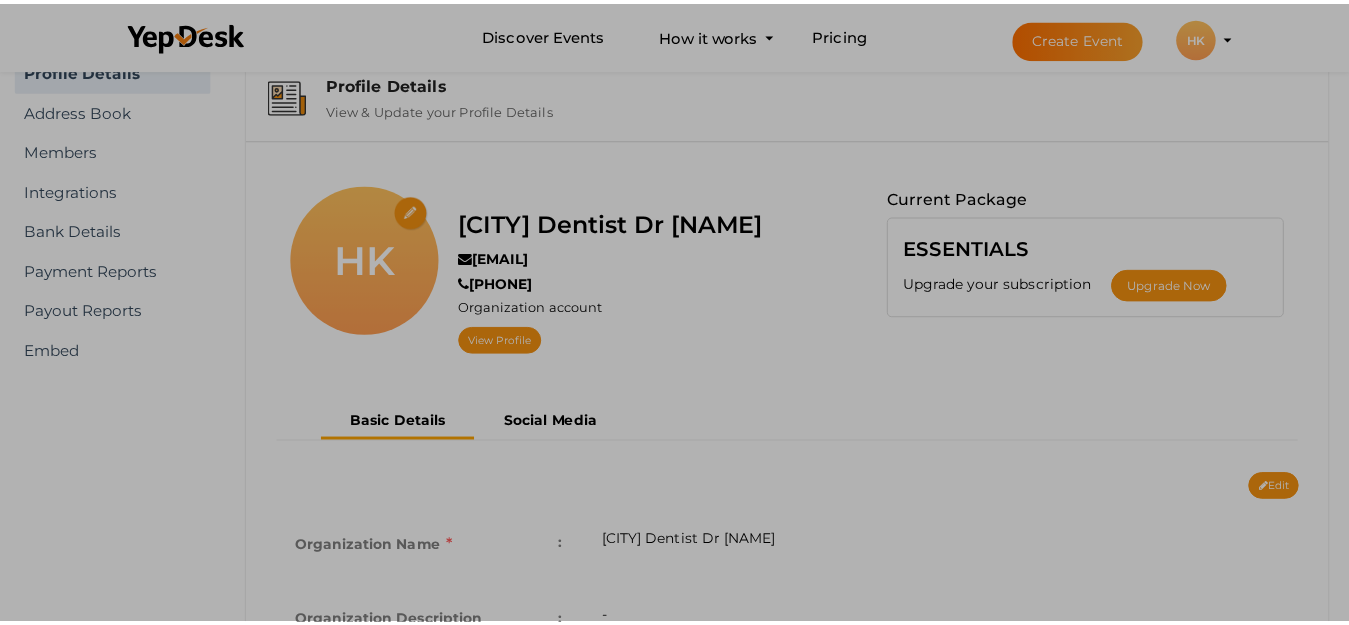 scroll, scrollTop: 0, scrollLeft: 0, axis: both 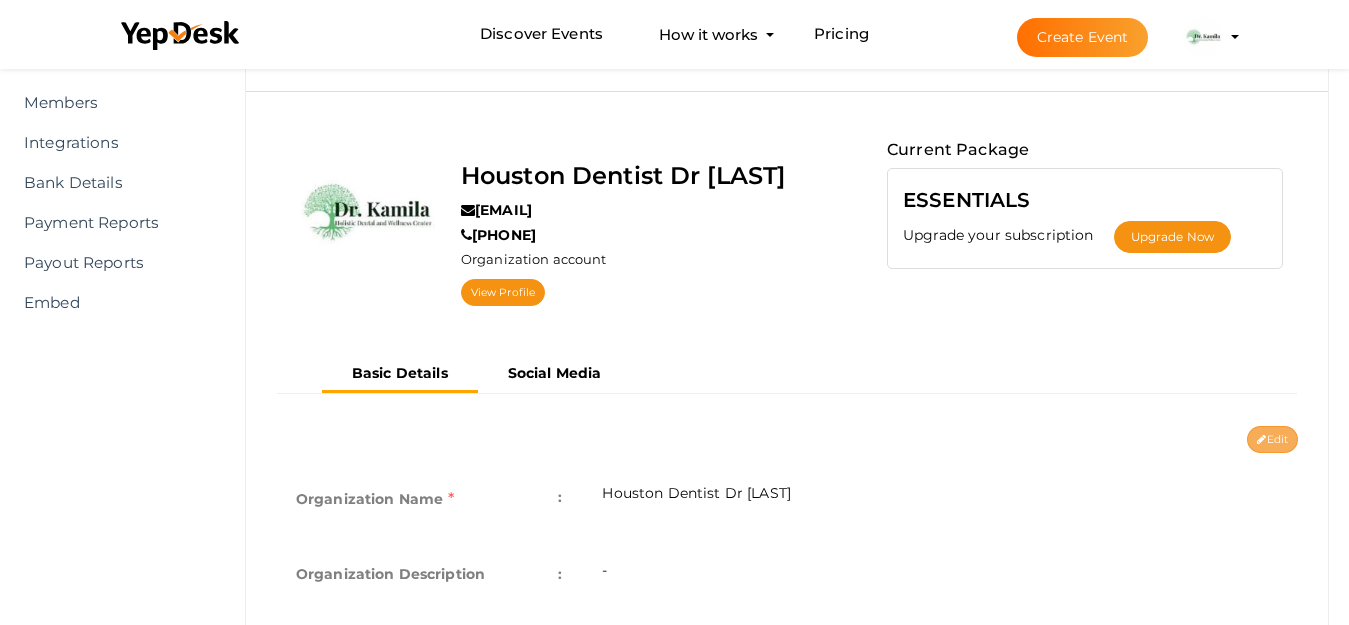 click on "Edit" at bounding box center (1272, 439) 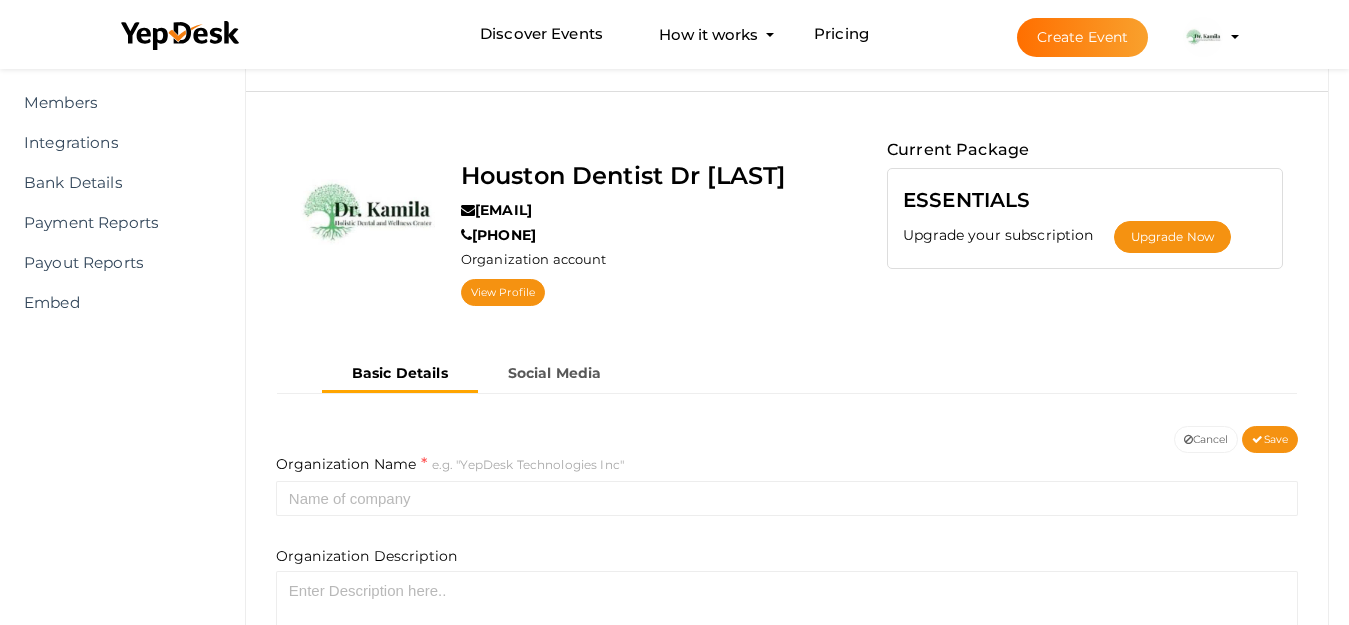 type on "Houston Dentist Dr [LAST]" 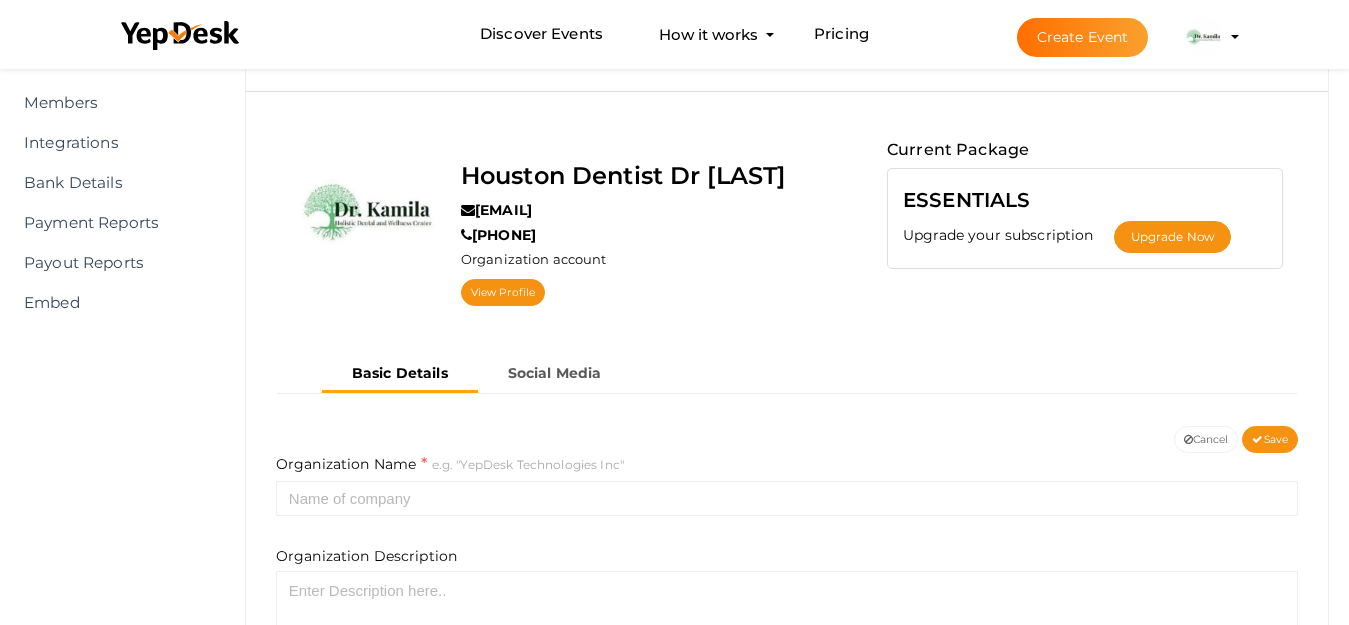 type on "[EMAIL]" 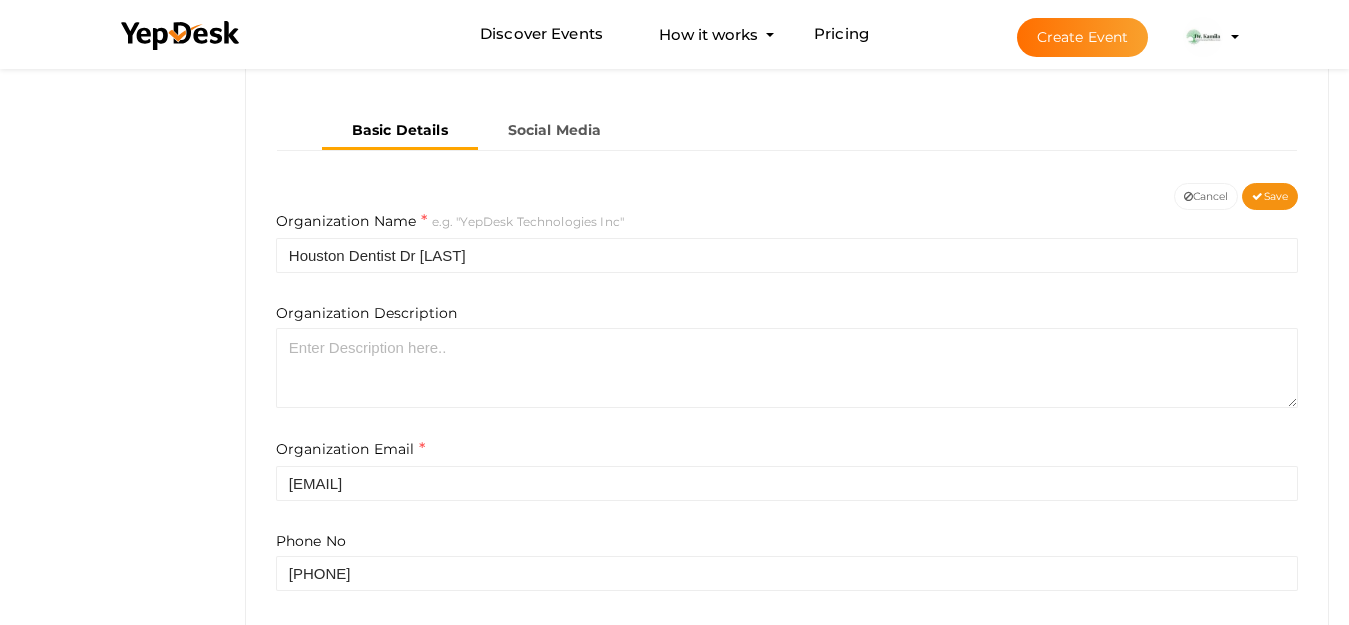 scroll, scrollTop: 512, scrollLeft: 0, axis: vertical 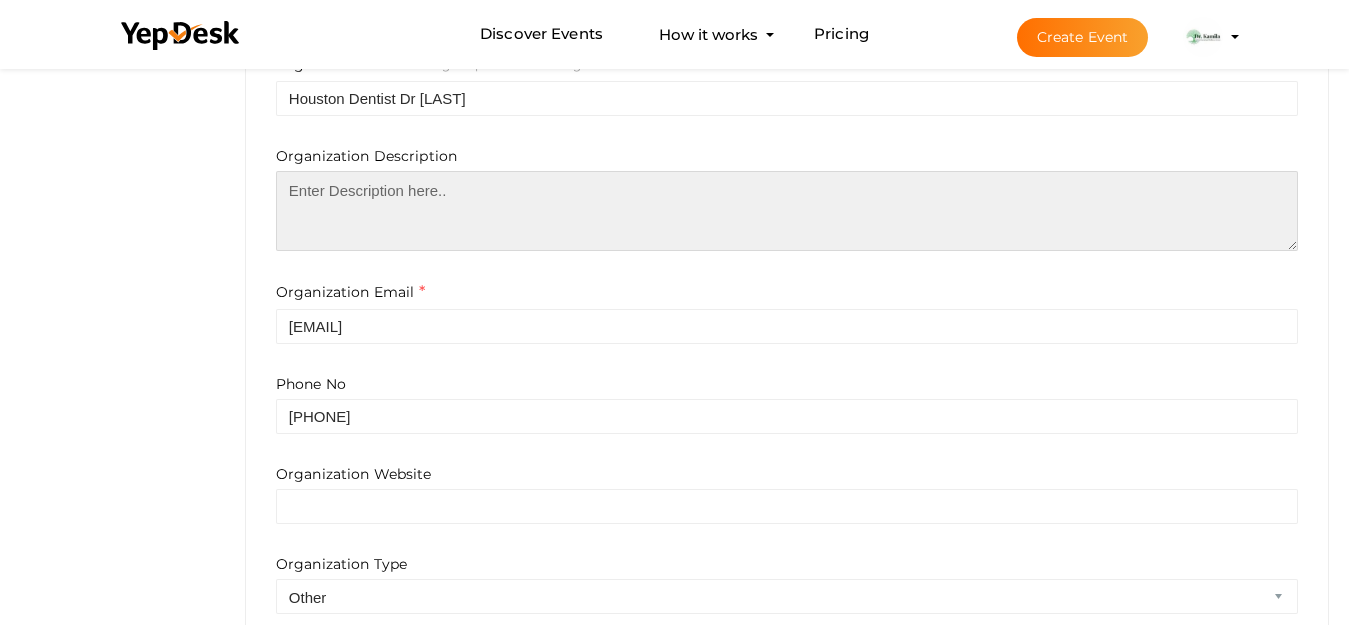 click at bounding box center [787, 211] 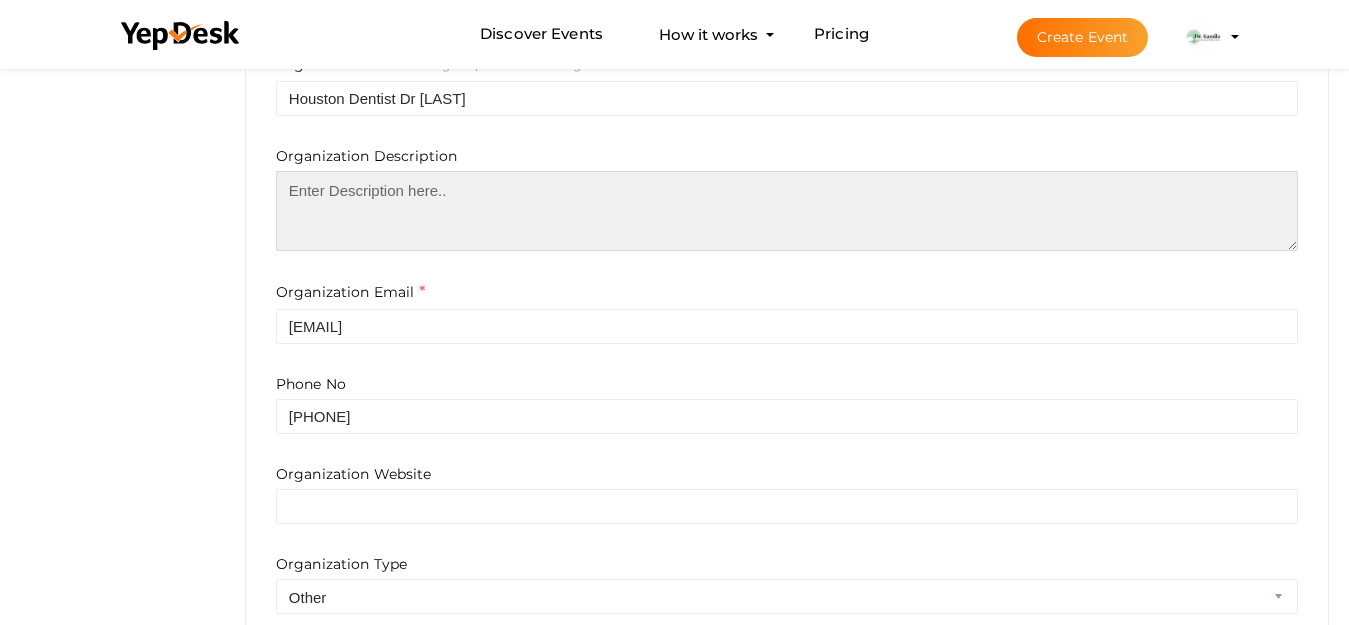 paste on "Dr. [LAST] Family & Cosmetic Dentistry Memorial is your trusted https://www.drkamila.com/ Houston Cosmetic and Holistic Dentist, dedicated to delivering beautiful, healthy smiles through advanced, personalized care. Led by Houston Dentist Dr. [LAST], our practice blends modern cosmetic dentistry with holistic principles to support your overall well-being. From smile makeovers and veneers to biocompatible materials and preventive care, we prioritize your comfort and health at every visit. Conveniently located in Memorial, we serve patients across Houston with compassion, skill, and integrity. Discover a dental experience that puts you first." 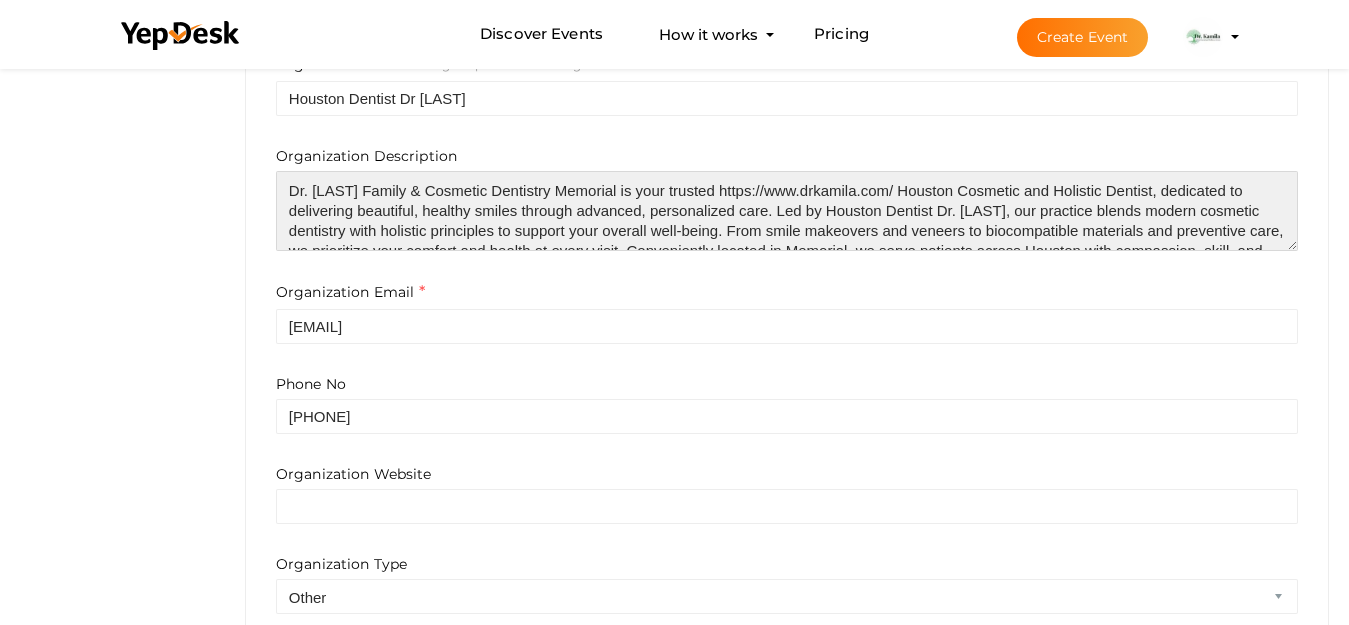 scroll, scrollTop: 49, scrollLeft: 0, axis: vertical 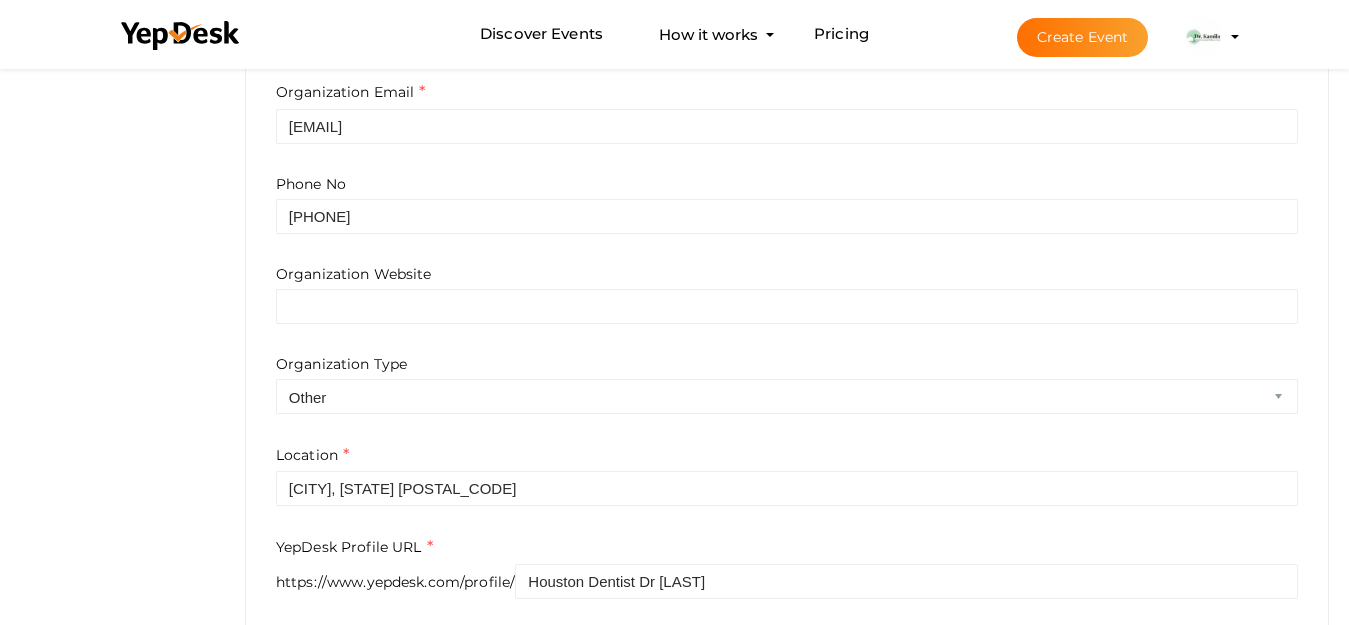 type on "Dr. [LAST] Family & Cosmetic Dentistry Memorial is your trusted https://www.drkamila.com/ Houston Cosmetic and Holistic Dentist, dedicated to delivering beautiful, healthy smiles through advanced, personalized care. Led by Houston Dentist Dr. [LAST], our practice blends modern cosmetic dentistry with holistic principles to support your overall well-being. From smile makeovers and veneers to biocompatible materials and preventive care, we prioritize your comfort and health at every visit. Conveniently located in Memorial, we serve patients across Houston with compassion, skill, and integrity. Discover a dental experience that puts you first." 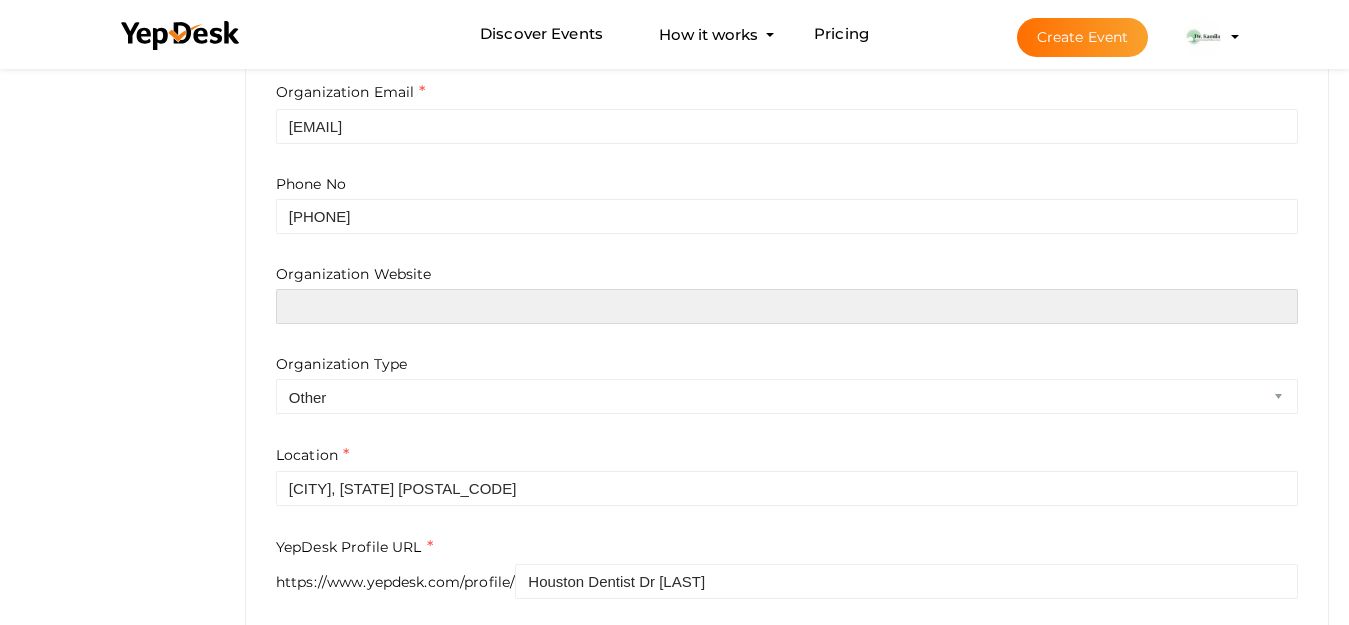 click at bounding box center [787, 306] 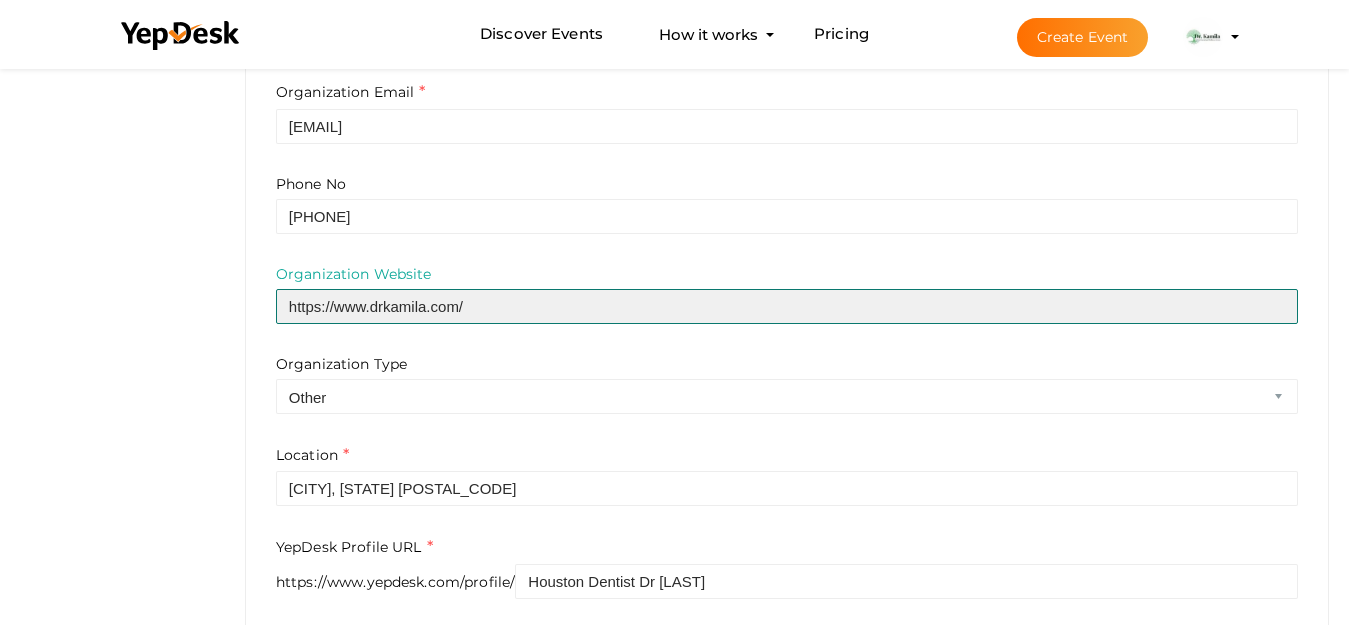 type on "https://www.drkamila.com/" 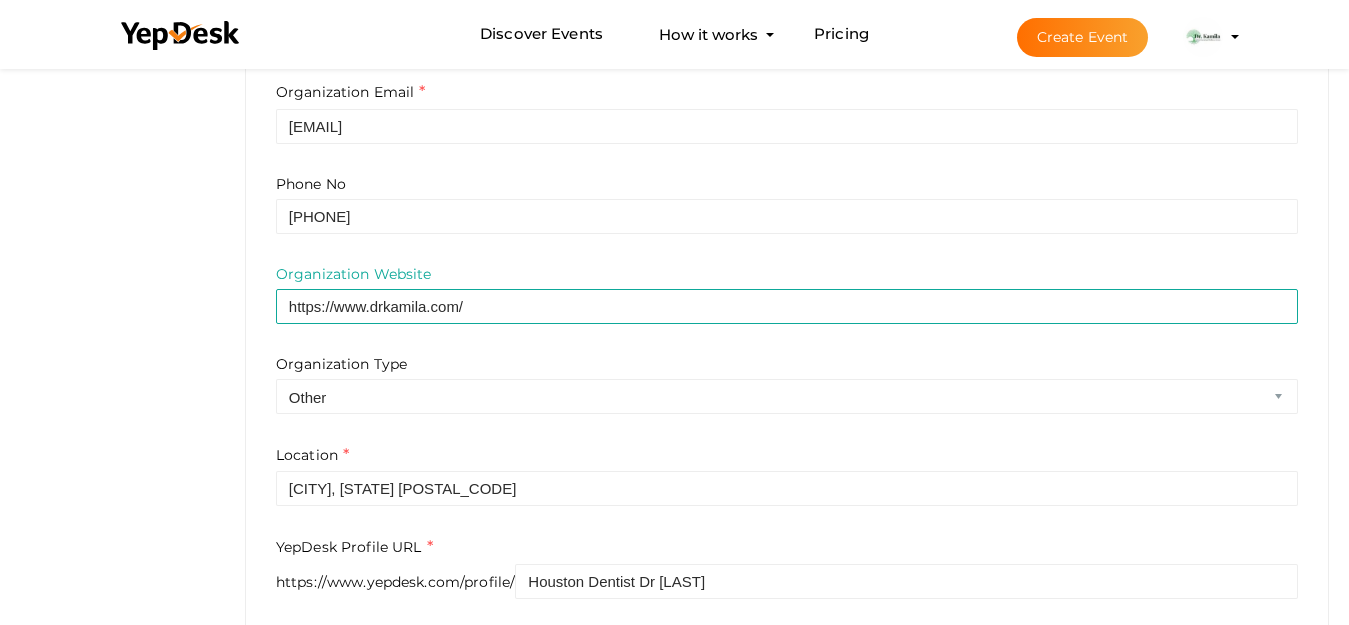 click on "Profile Details
View & Update your Profile Details
Houston Dentist Dr [LAST]
[EMAIL]
[PHONE]
Organization
account
View Profile
Current Package
ESSENTIALS
Upgrade your subscription Upgrade
Now
Basic Details
Social Media" at bounding box center [787, 52] 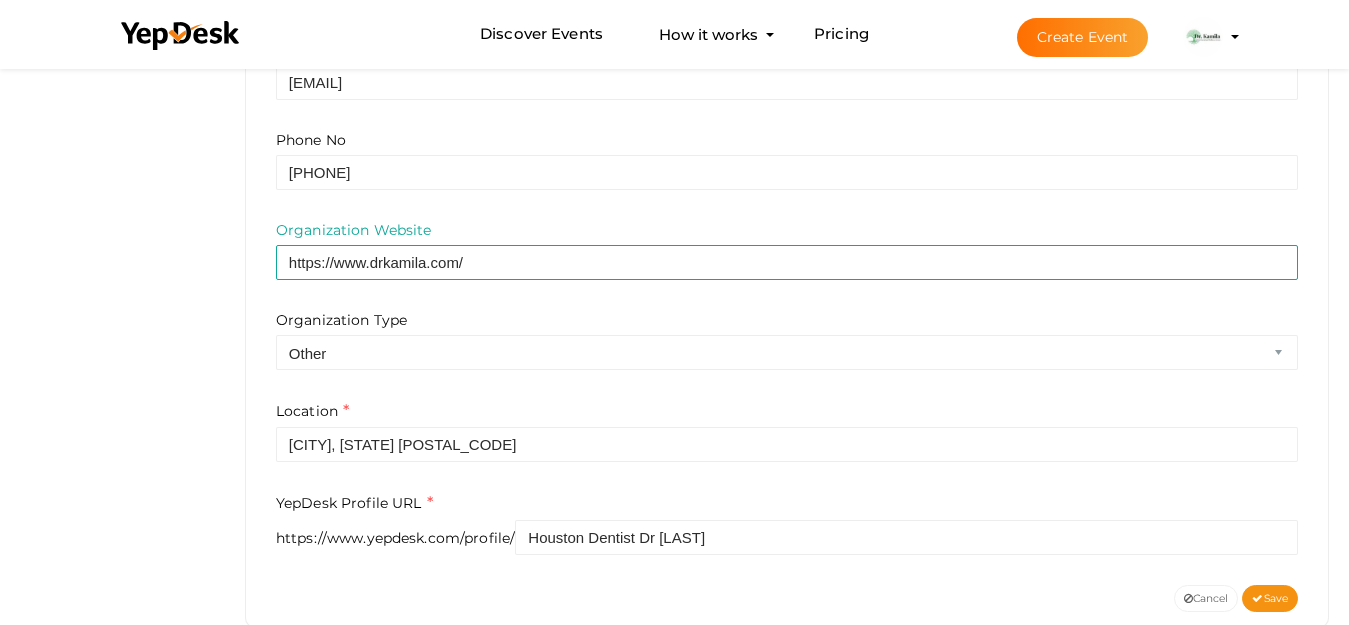 scroll, scrollTop: 799, scrollLeft: 0, axis: vertical 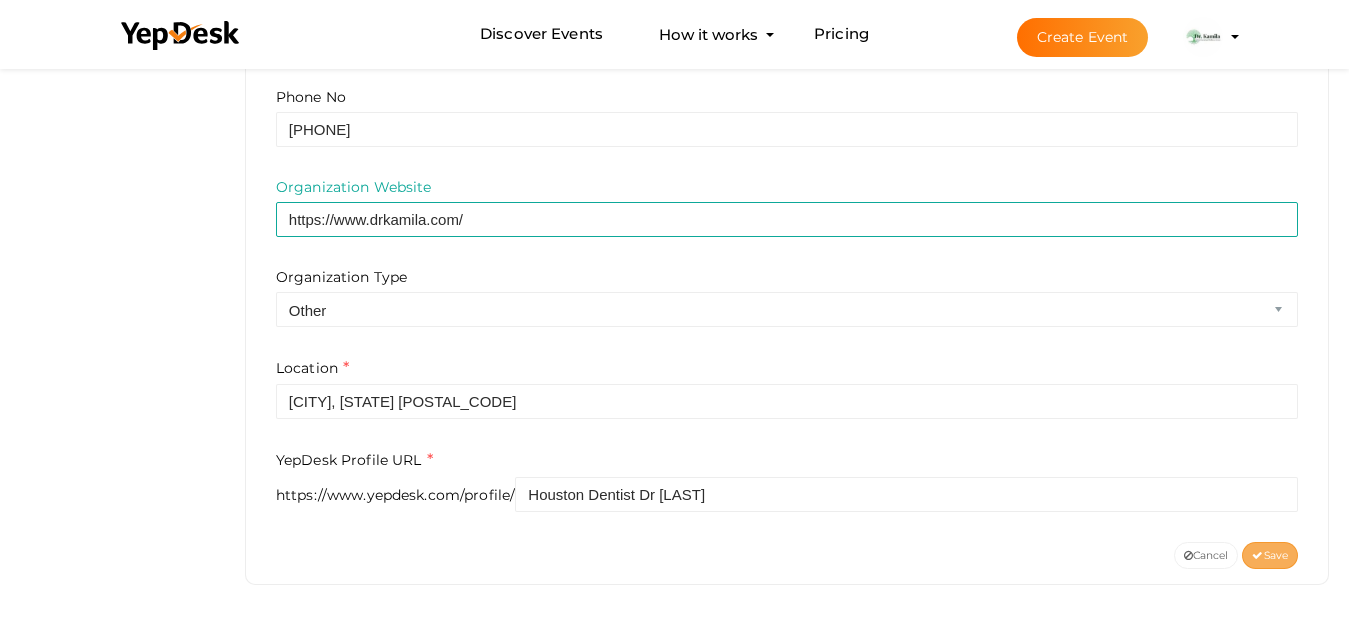 click on "Save" at bounding box center [1270, 555] 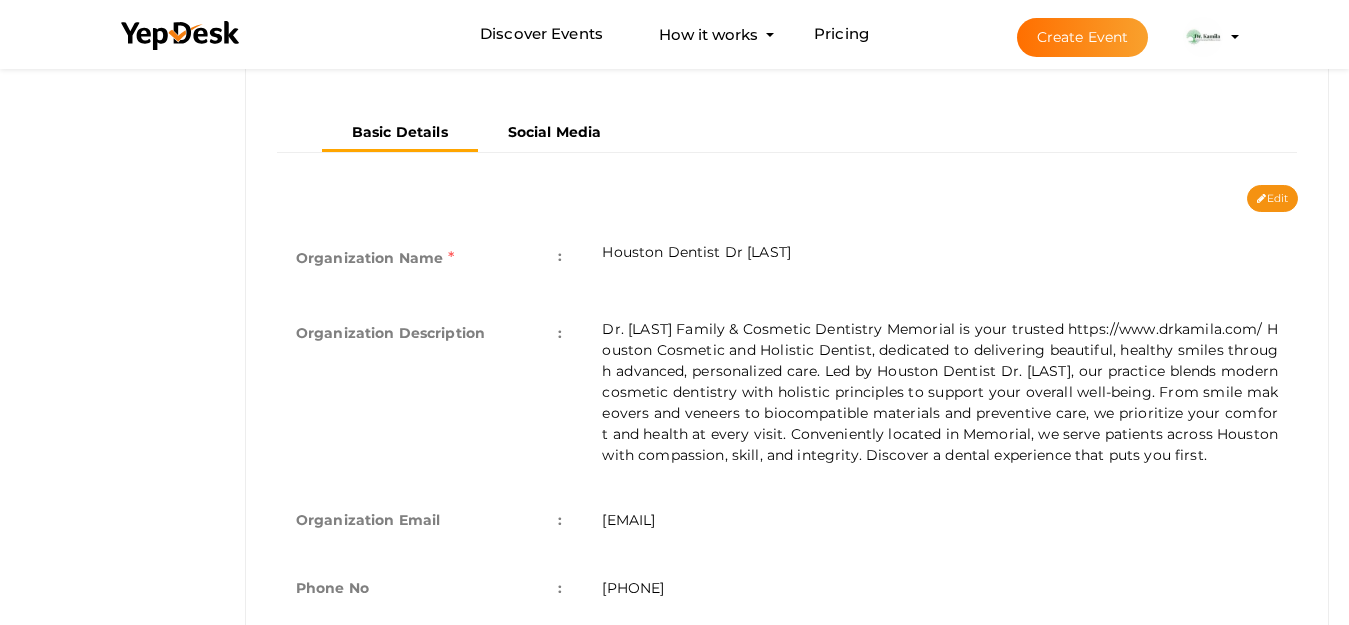 scroll, scrollTop: 52, scrollLeft: 0, axis: vertical 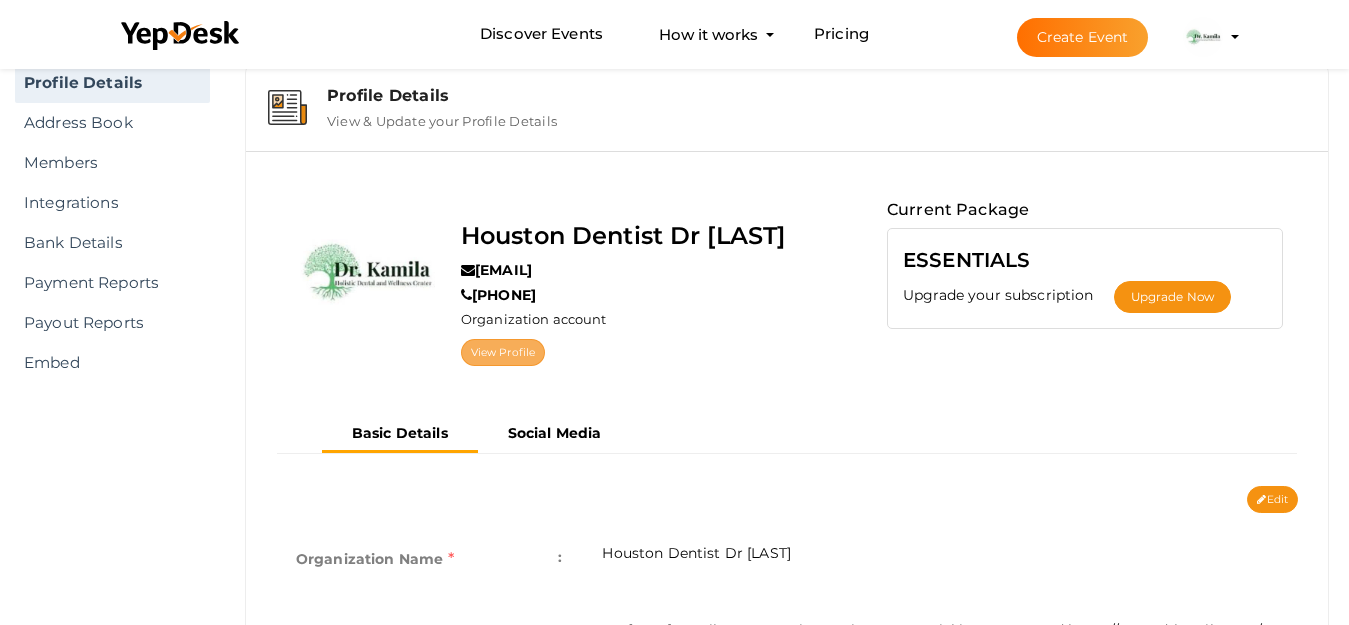 click on "View Profile" at bounding box center (503, 352) 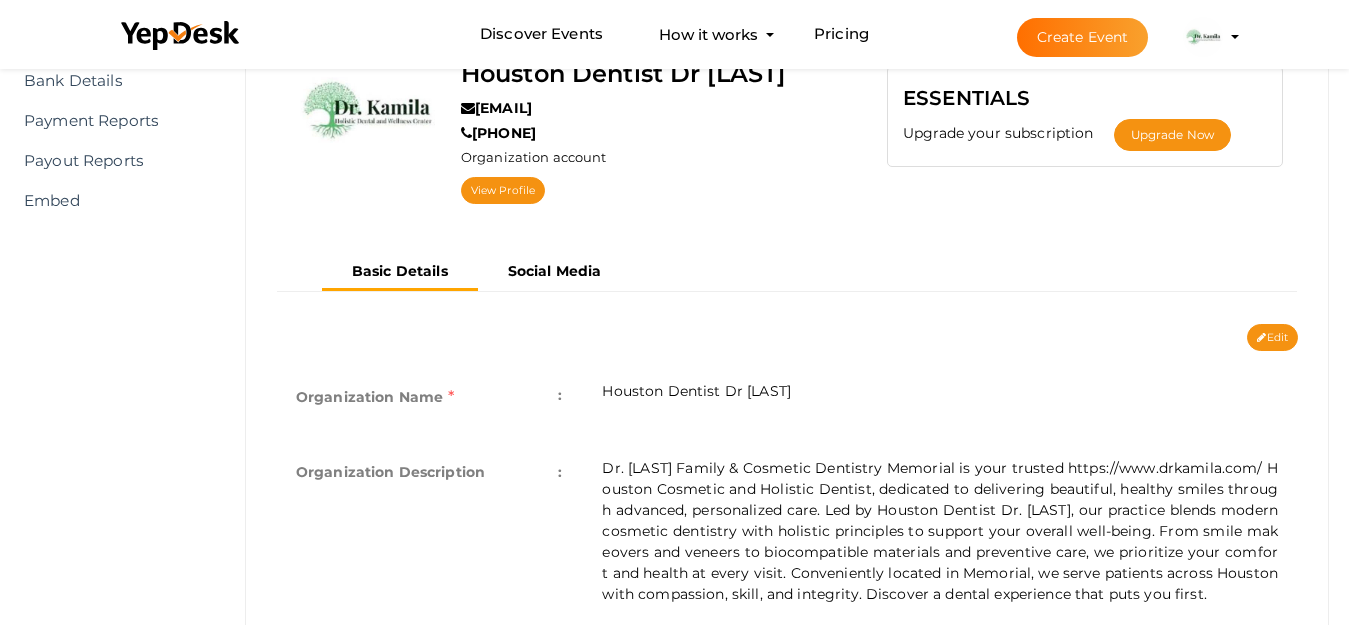 scroll, scrollTop: 252, scrollLeft: 0, axis: vertical 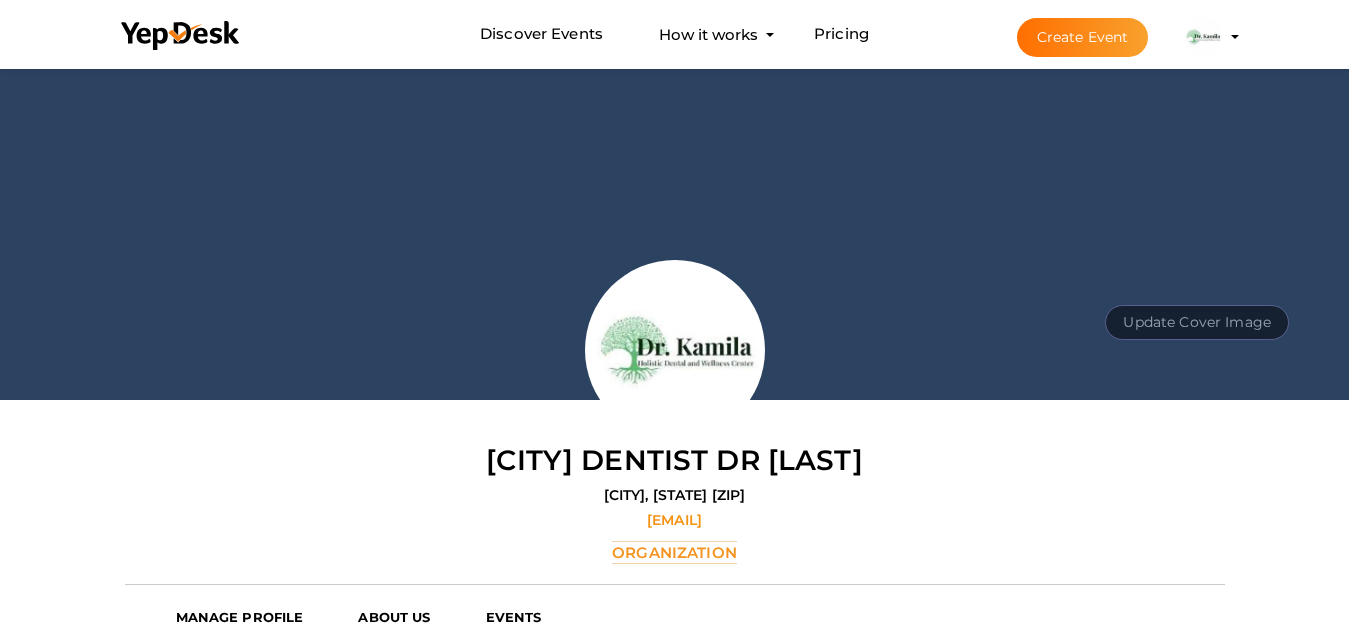 click on "Update
Cover Image" at bounding box center (1197, 322) 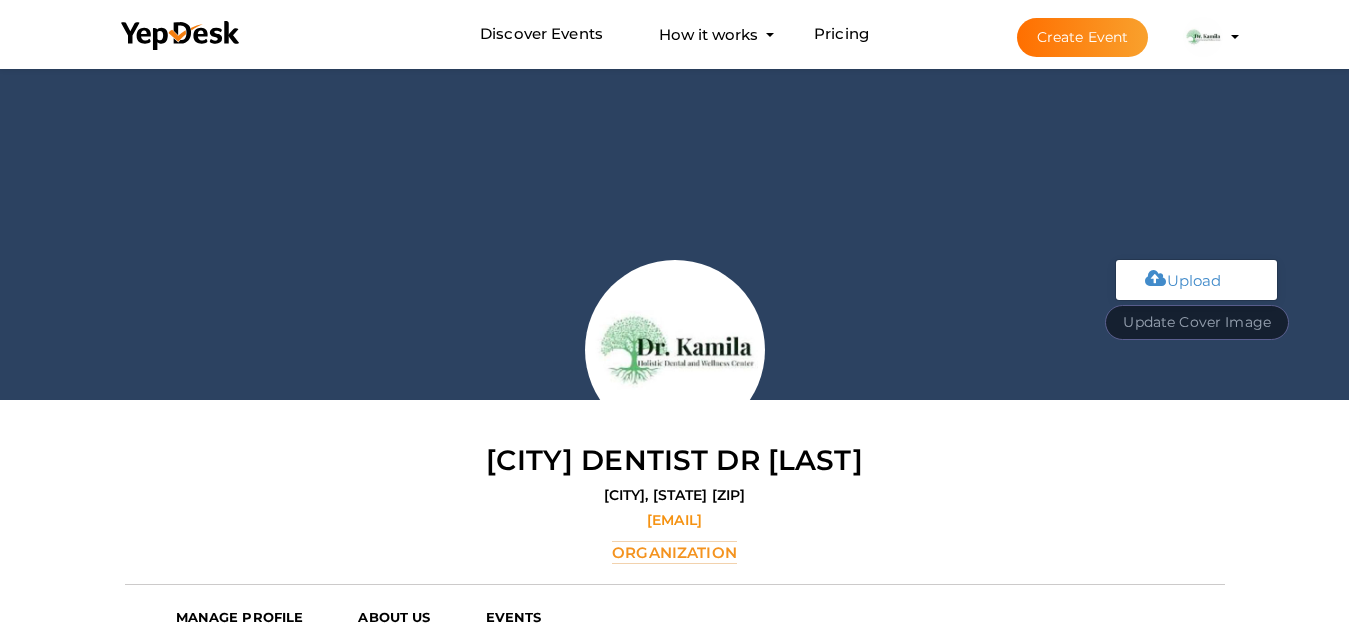 click at bounding box center (1195, 277) 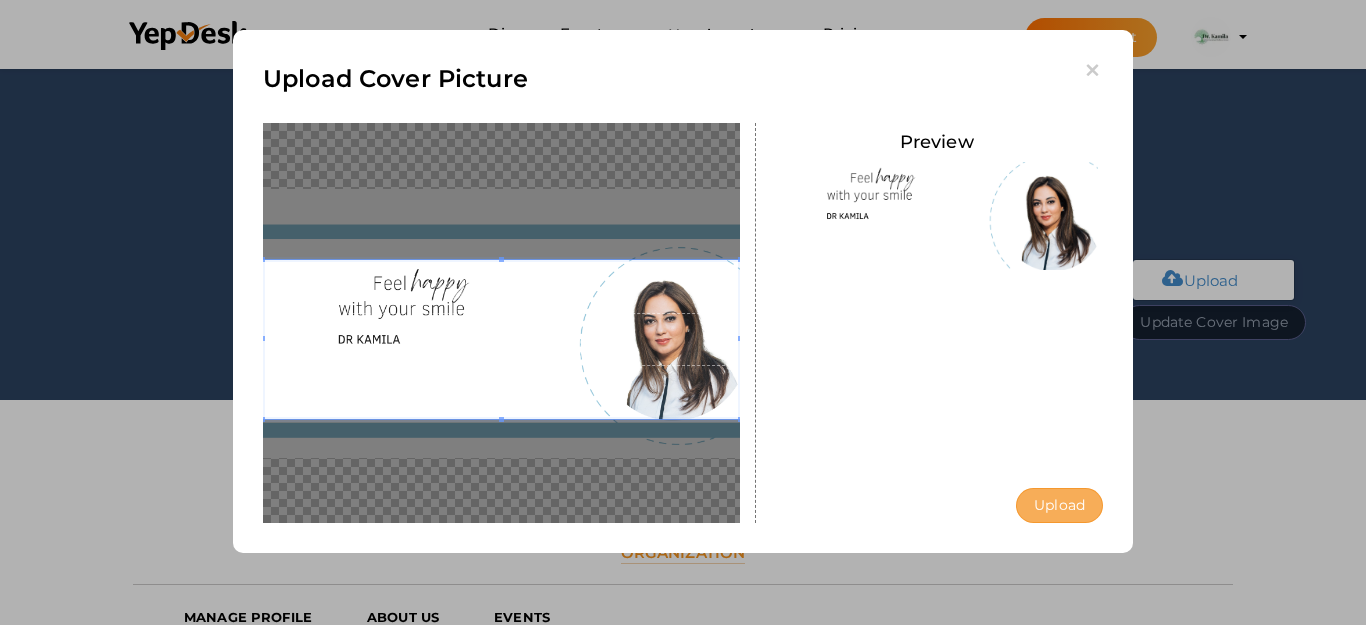 click on "Upload" at bounding box center (1059, 505) 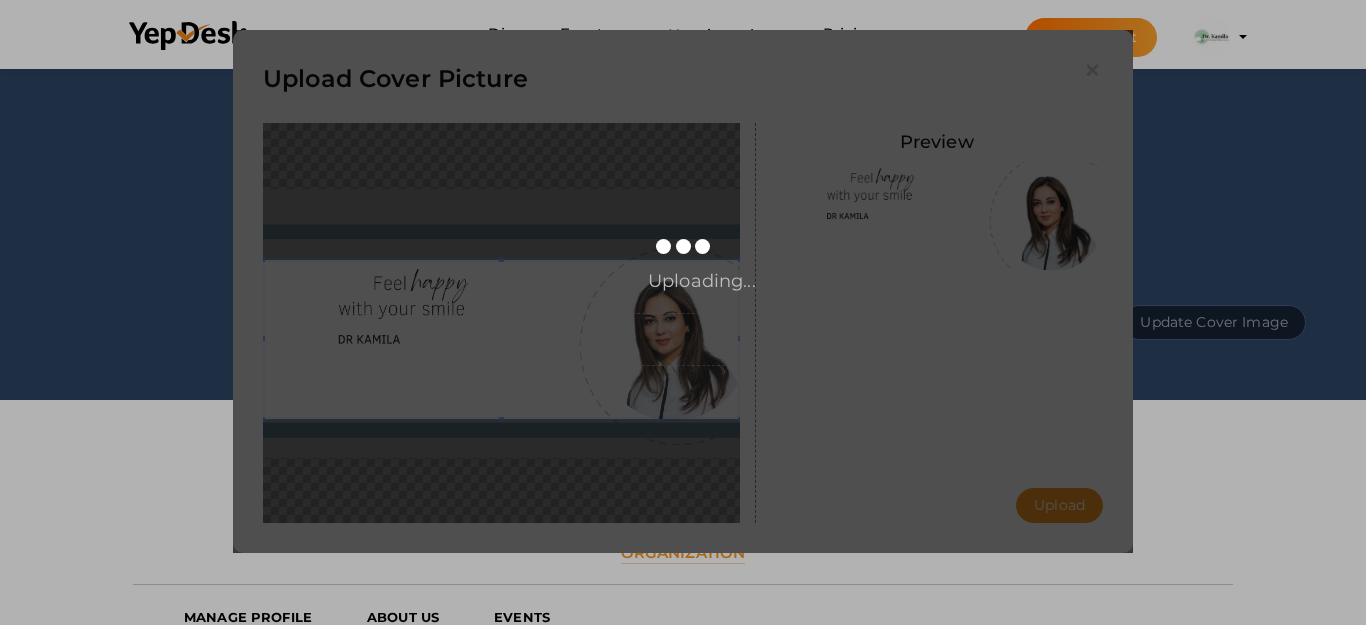 type 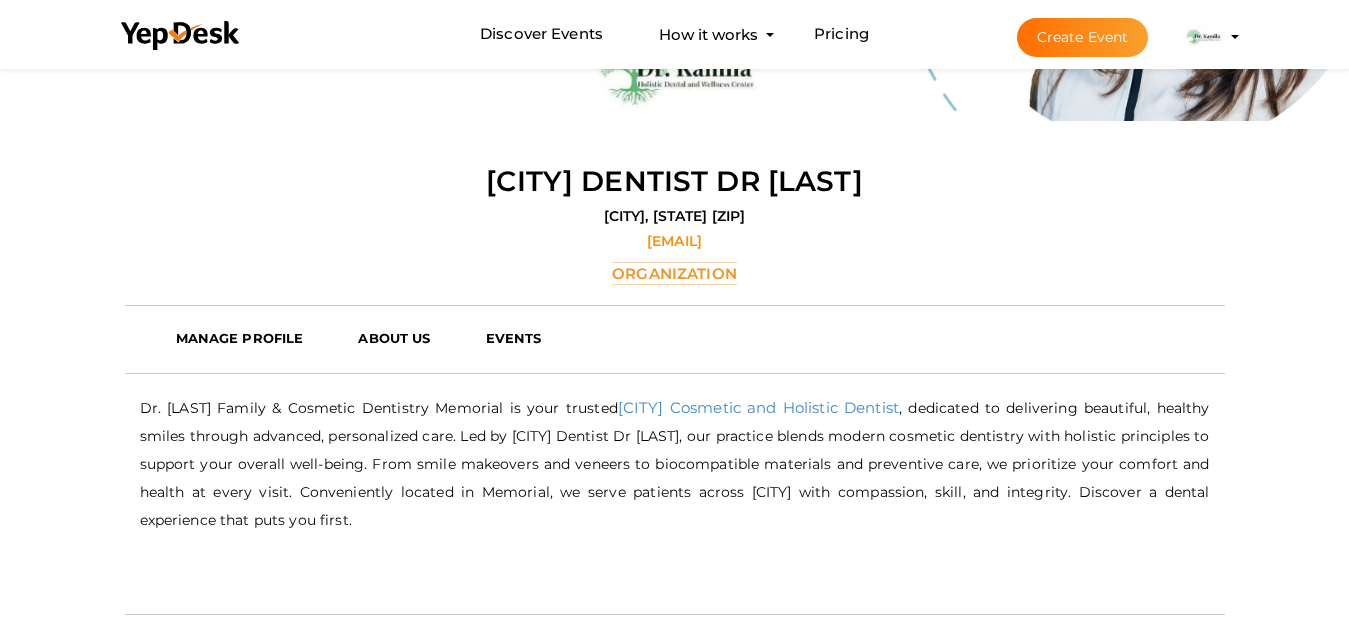 scroll, scrollTop: 364, scrollLeft: 0, axis: vertical 